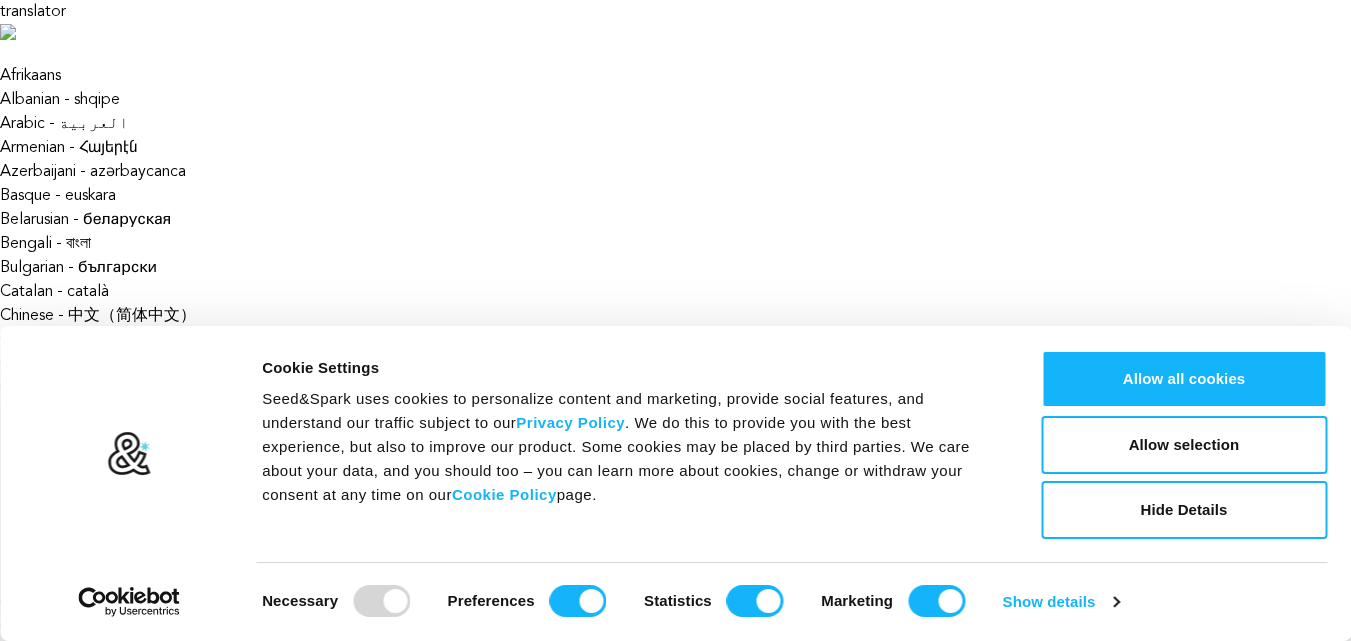 scroll, scrollTop: 0, scrollLeft: 0, axis: both 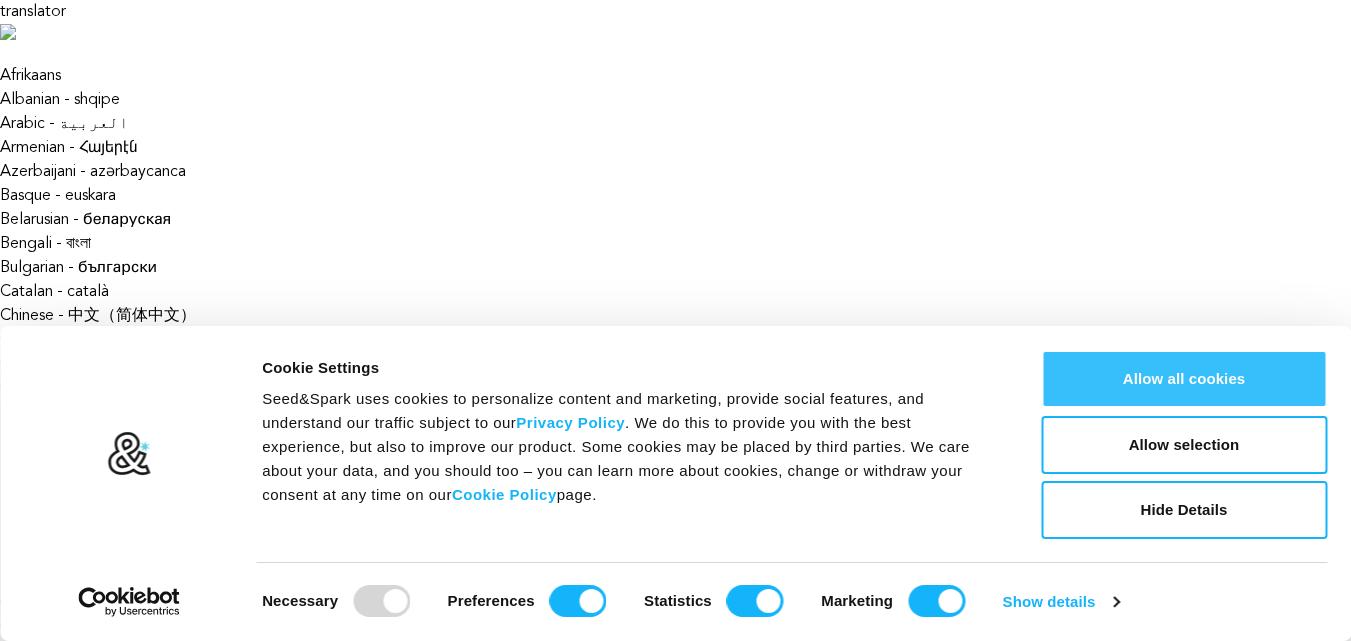 click on "Allow all cookies" at bounding box center (1184, 379) 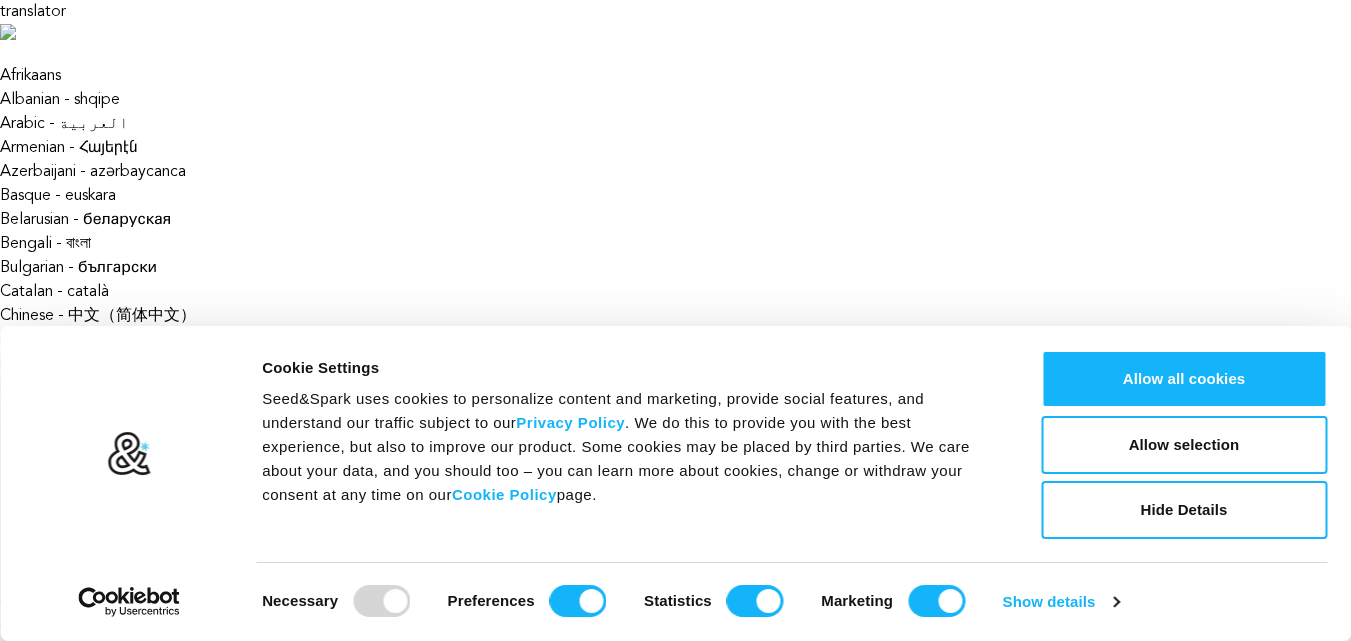 scroll, scrollTop: 0, scrollLeft: 0, axis: both 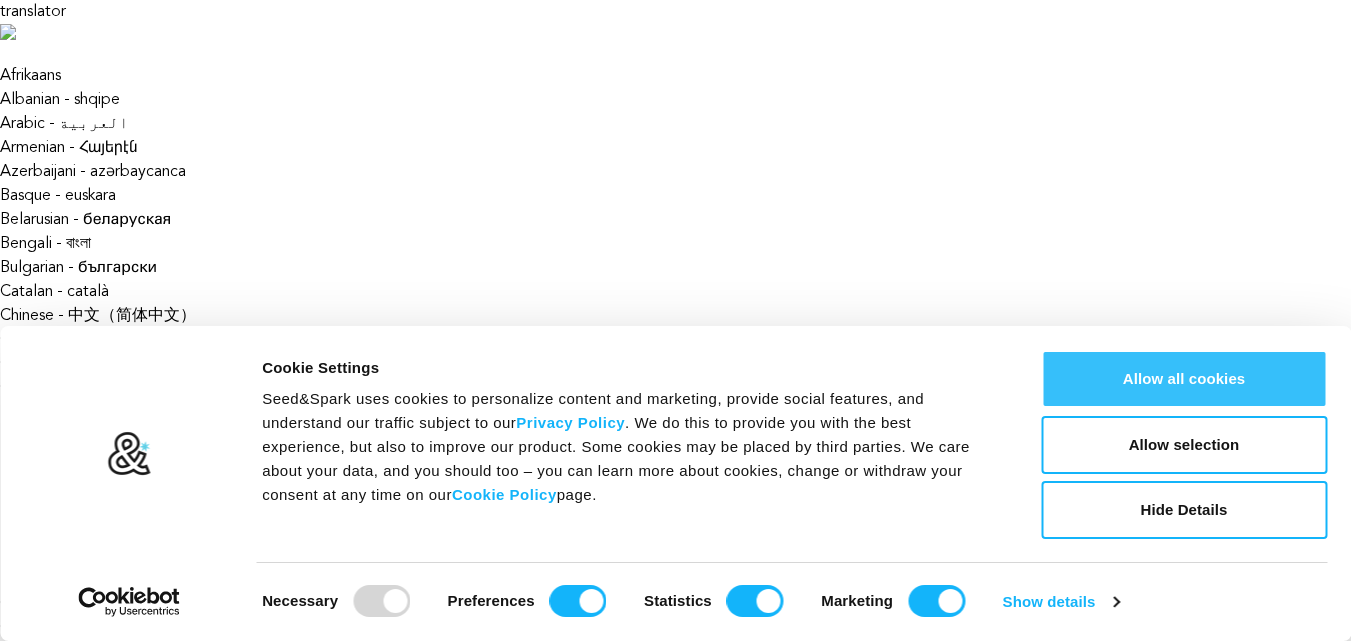 click on "Allow all cookies" at bounding box center (1184, 379) 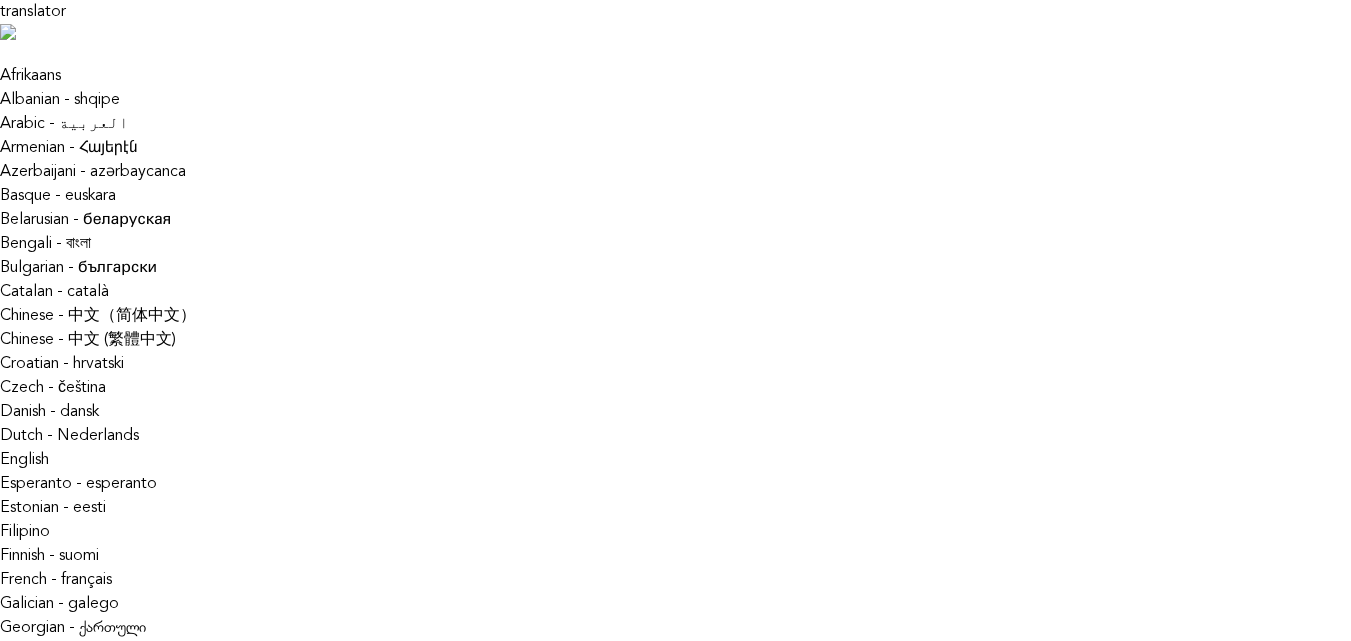 click on "Webb Rory
Follow
Contact" at bounding box center (676, 1930) 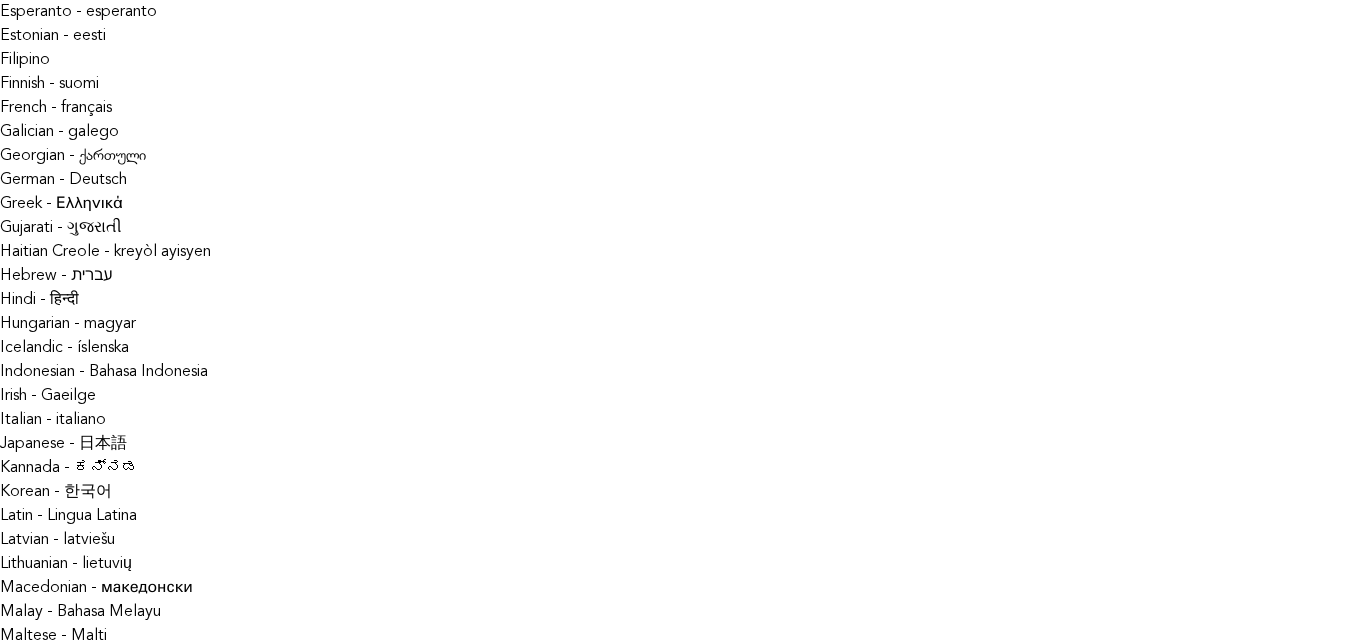 scroll, scrollTop: 0, scrollLeft: 0, axis: both 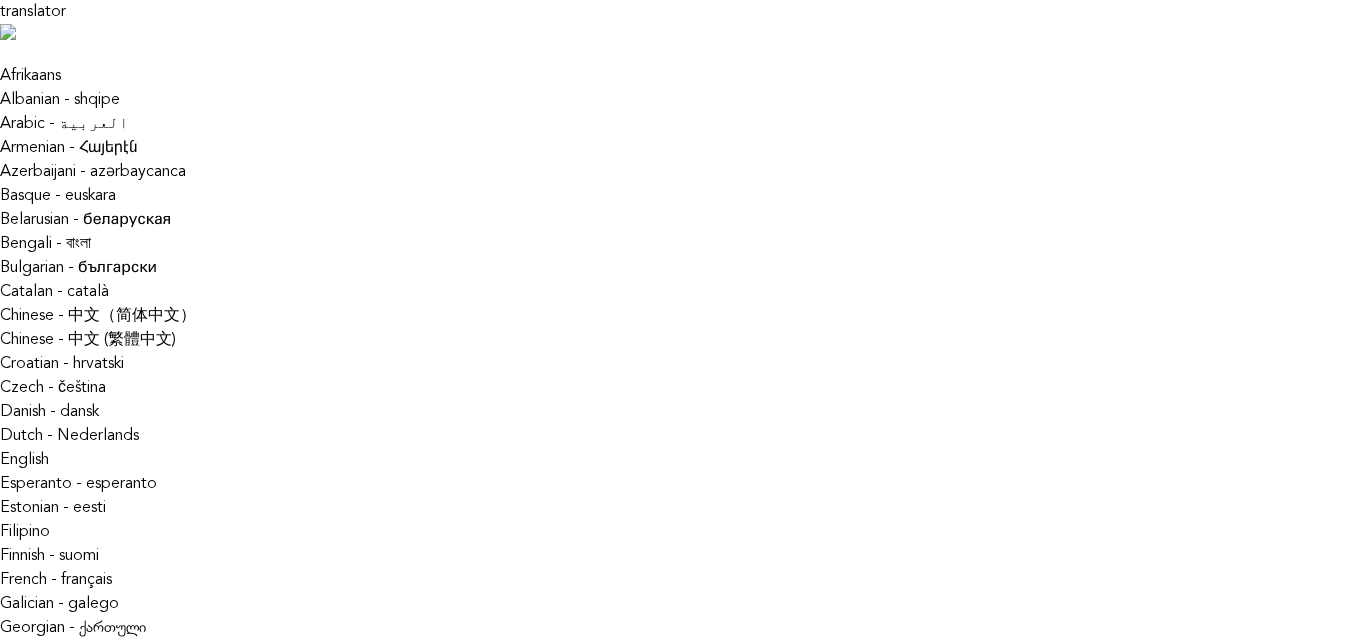 click on "Taye Noahamin
Follow
Contact" at bounding box center (676, 1930) 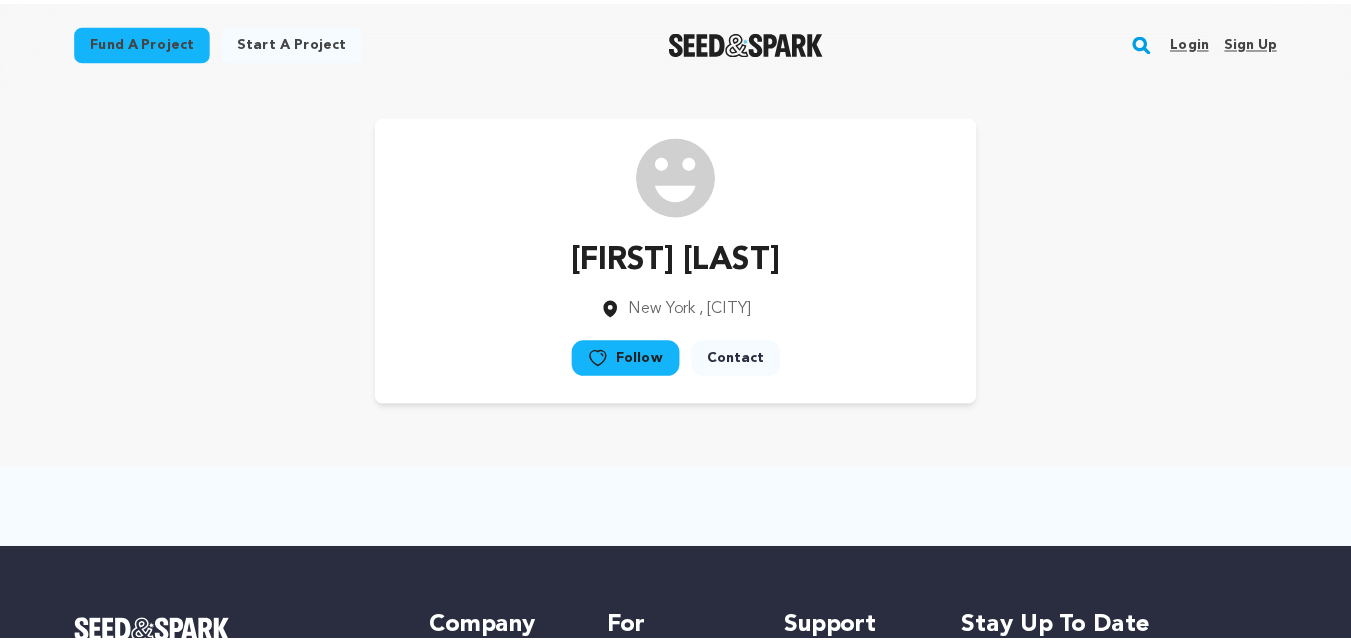 scroll, scrollTop: 0, scrollLeft: 0, axis: both 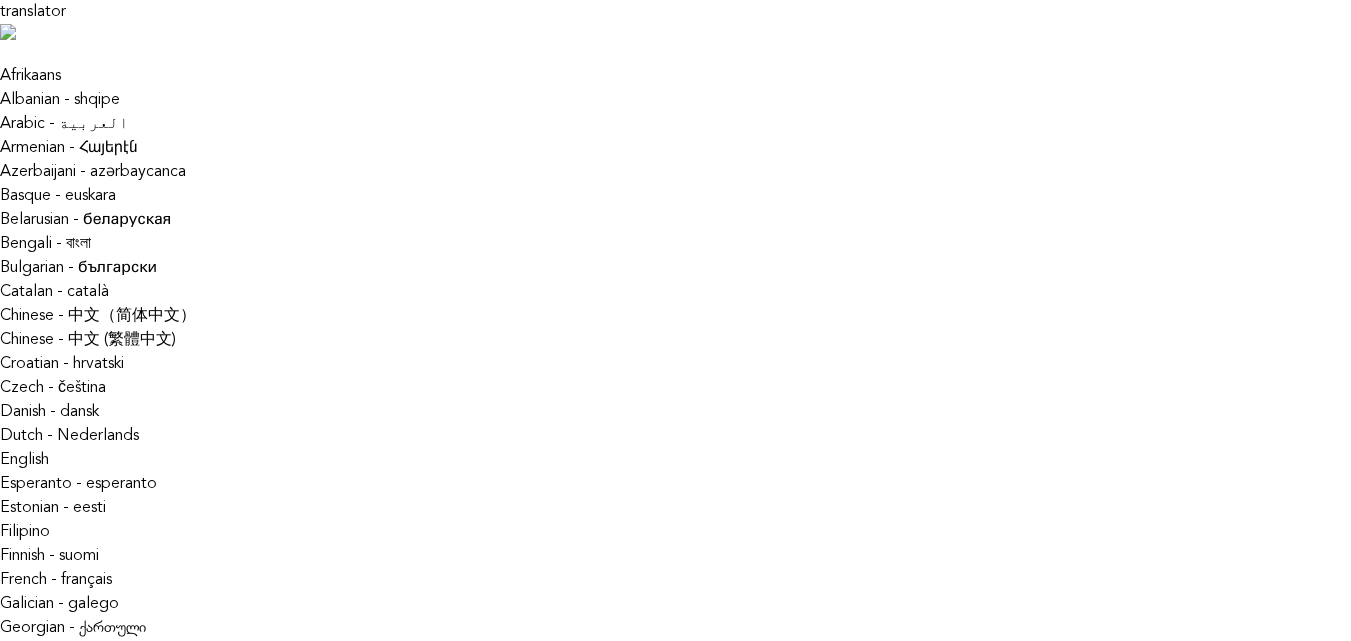 click on "[FIRST] [LAST]
[CITY]
, [STATE]
Follow" at bounding box center [676, 1932] 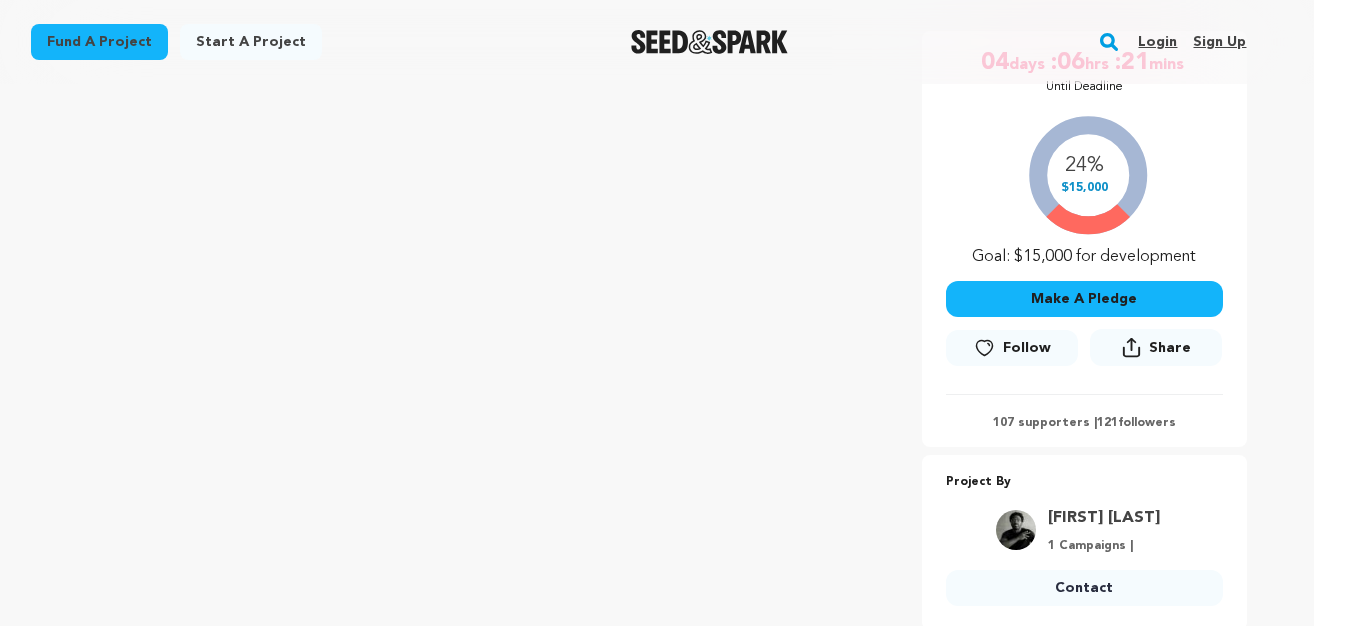 scroll, scrollTop: 2277, scrollLeft: 37, axis: both 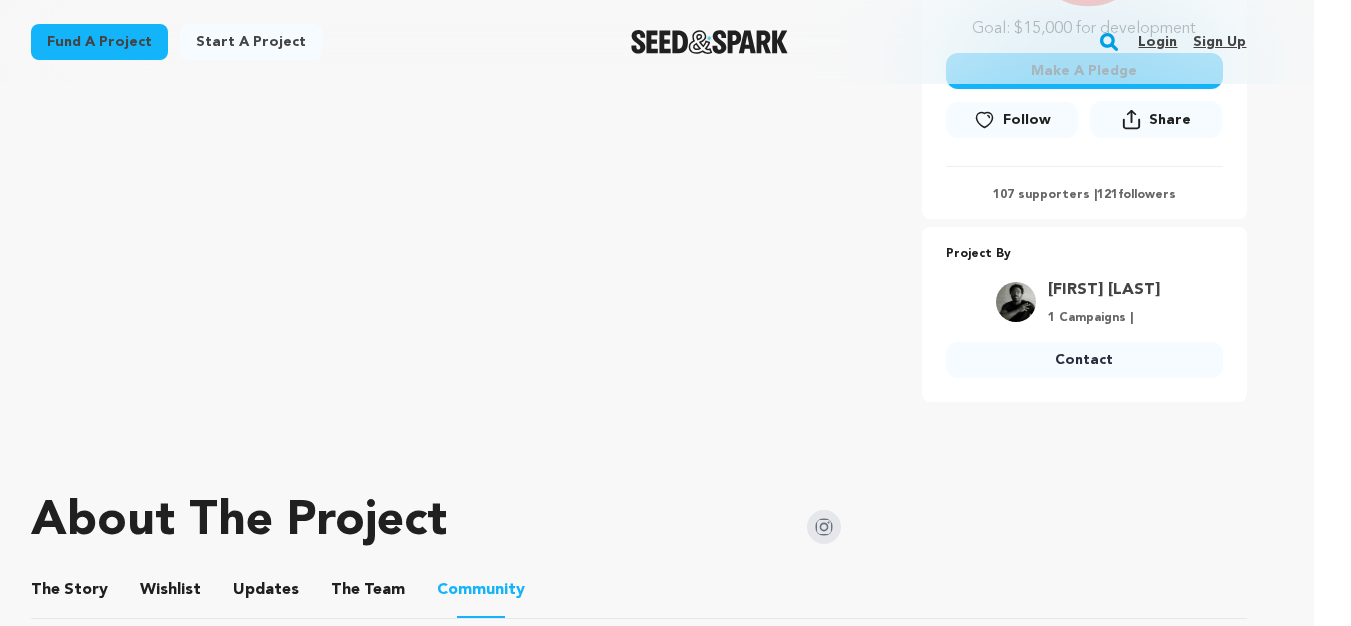 click on "5" at bounding box center (299, 2195) 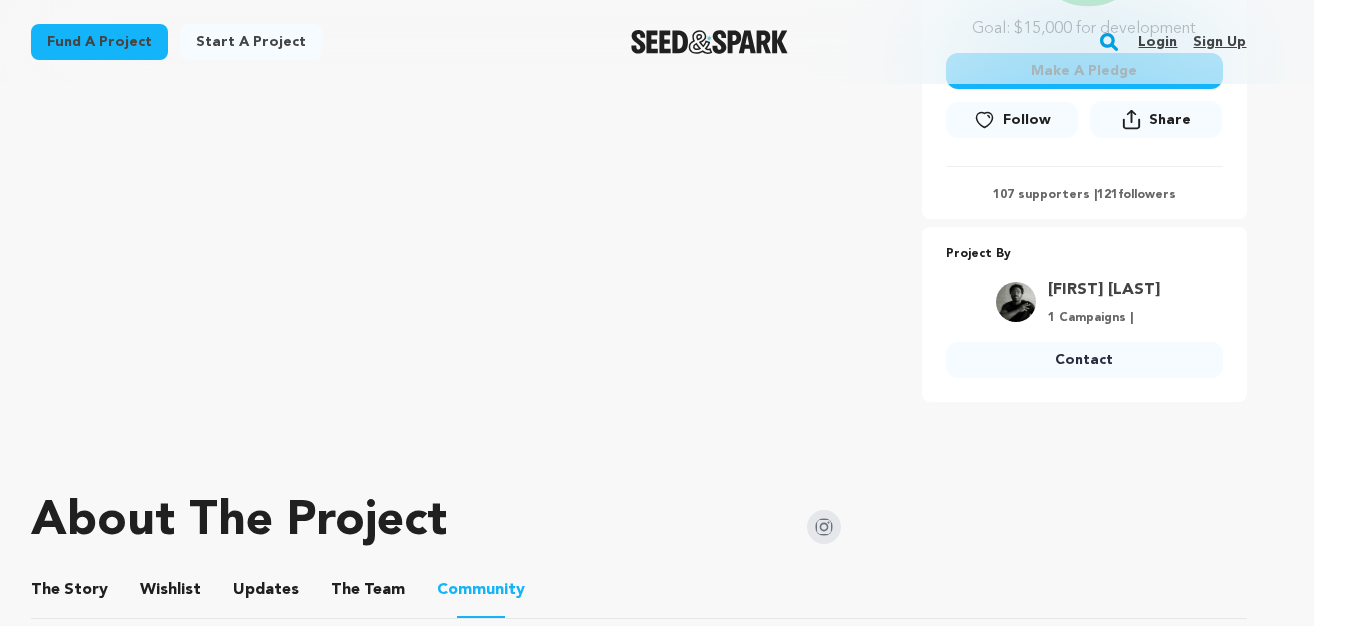 click on "6" at bounding box center [355, 2207] 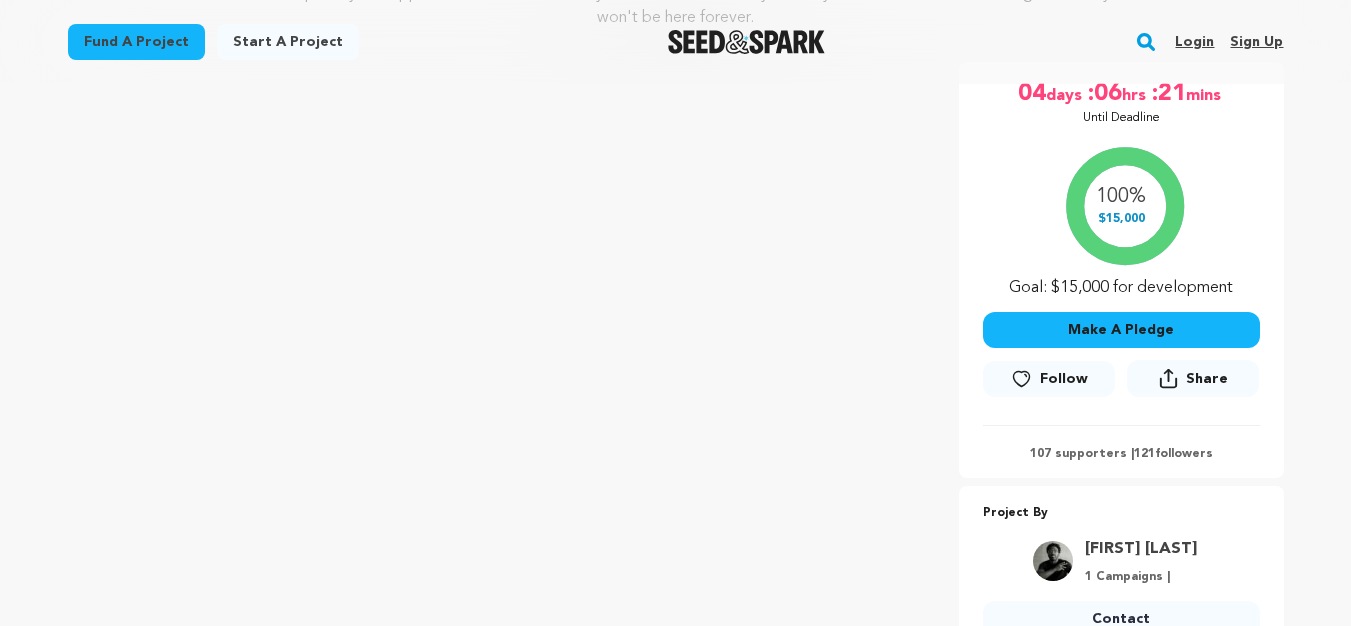 scroll, scrollTop: 2006, scrollLeft: 0, axis: vertical 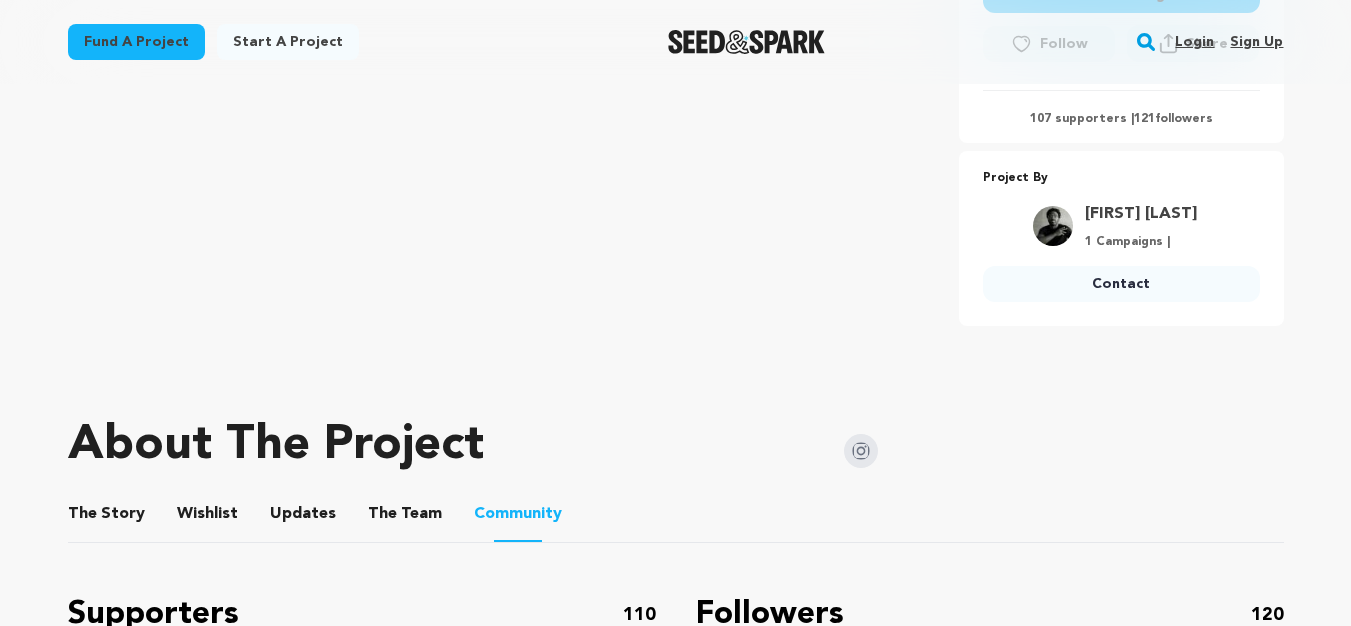 click on "7" at bounding box center [448, 2131] 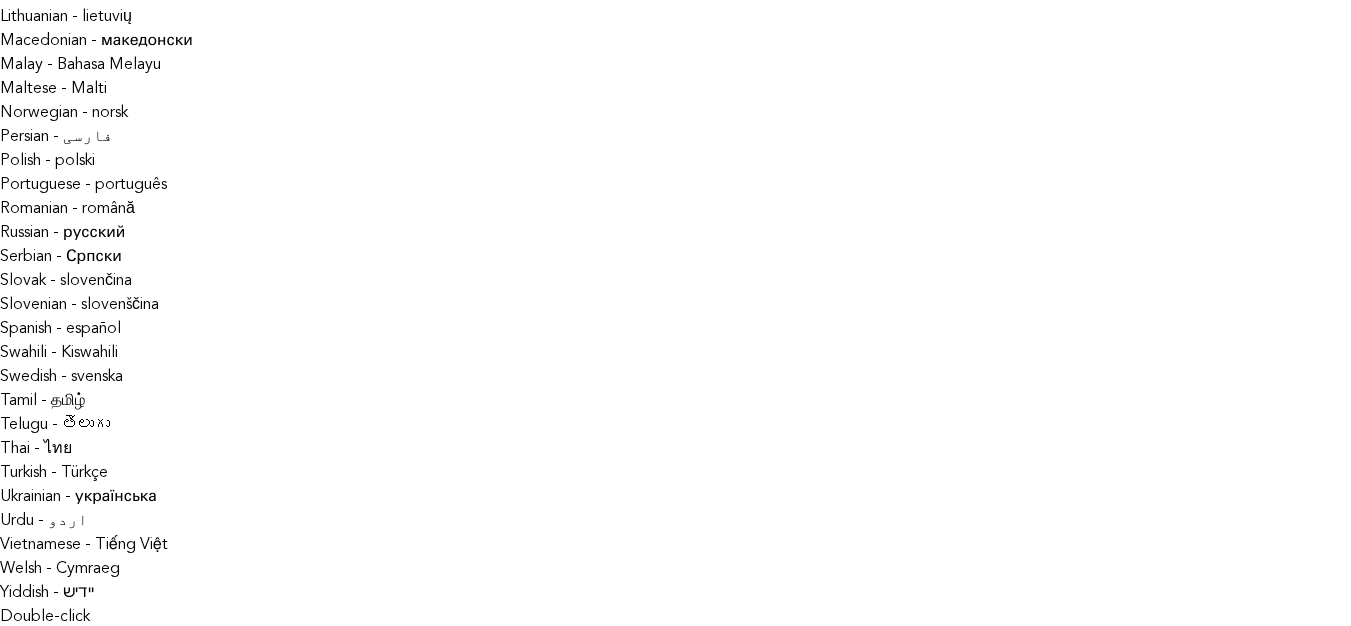 scroll, scrollTop: 1016, scrollLeft: 0, axis: vertical 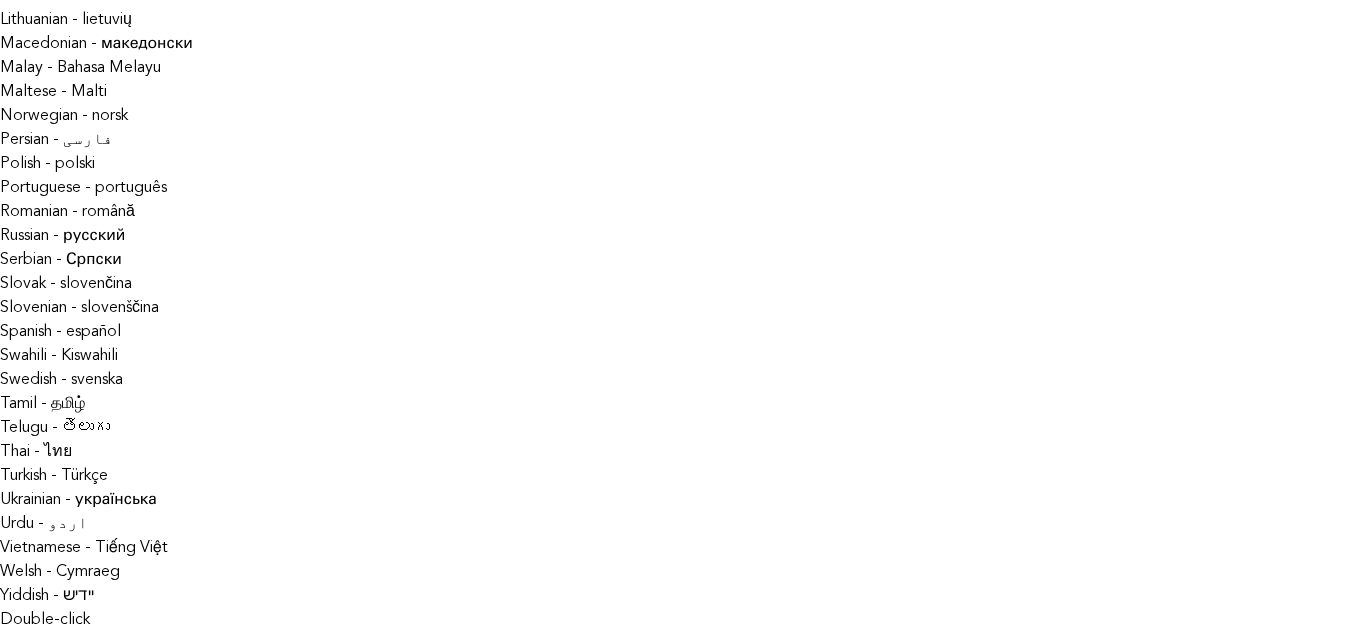 drag, startPoint x: 202, startPoint y: 476, endPoint x: 304, endPoint y: 231, distance: 265.3846 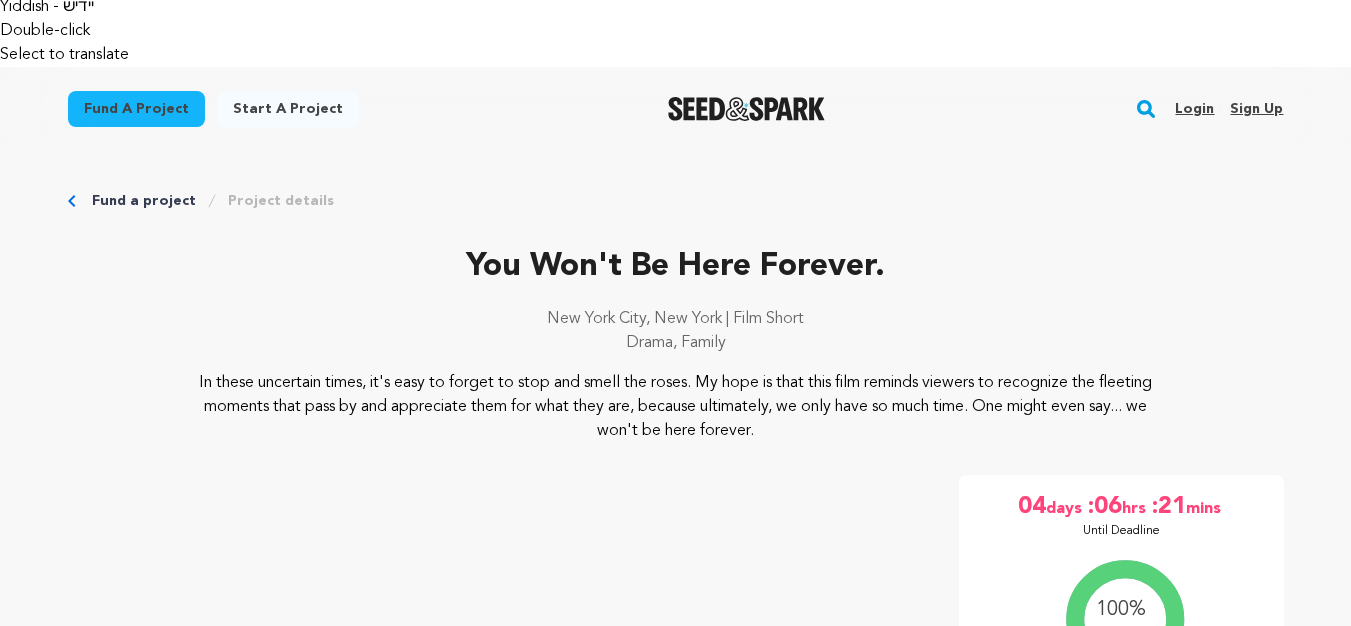 scroll, scrollTop: 1606, scrollLeft: 0, axis: vertical 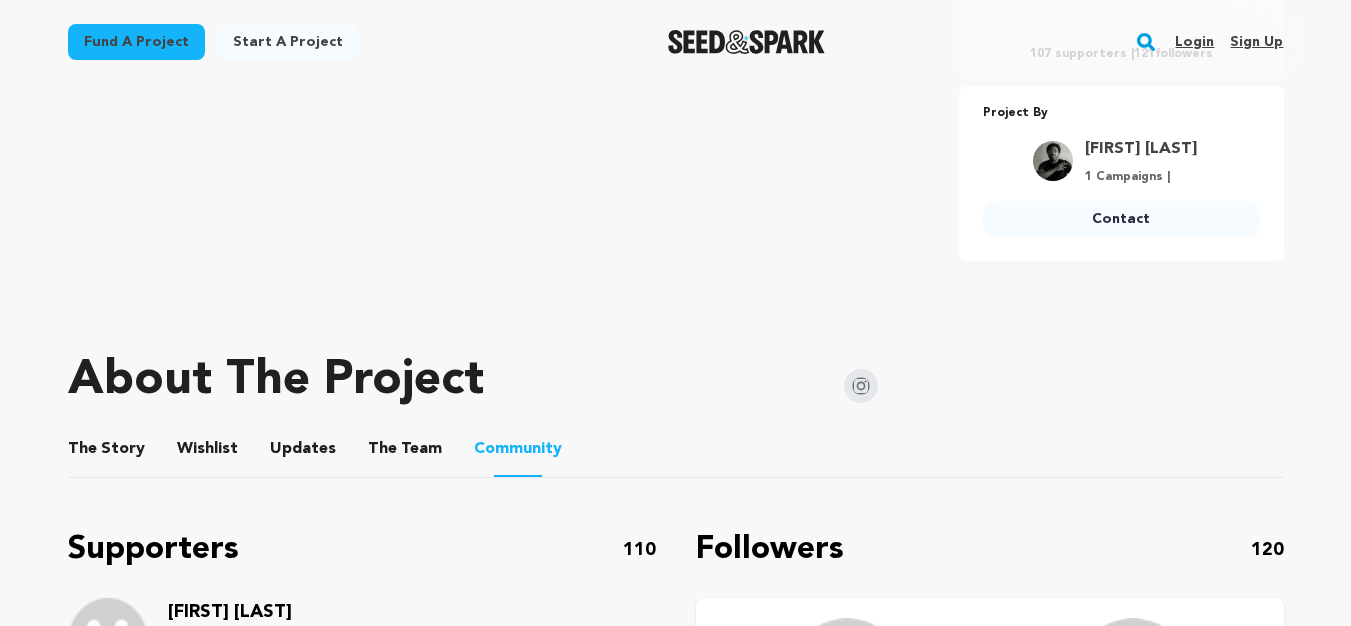 click on "8" at bounding box center [504, 2066] 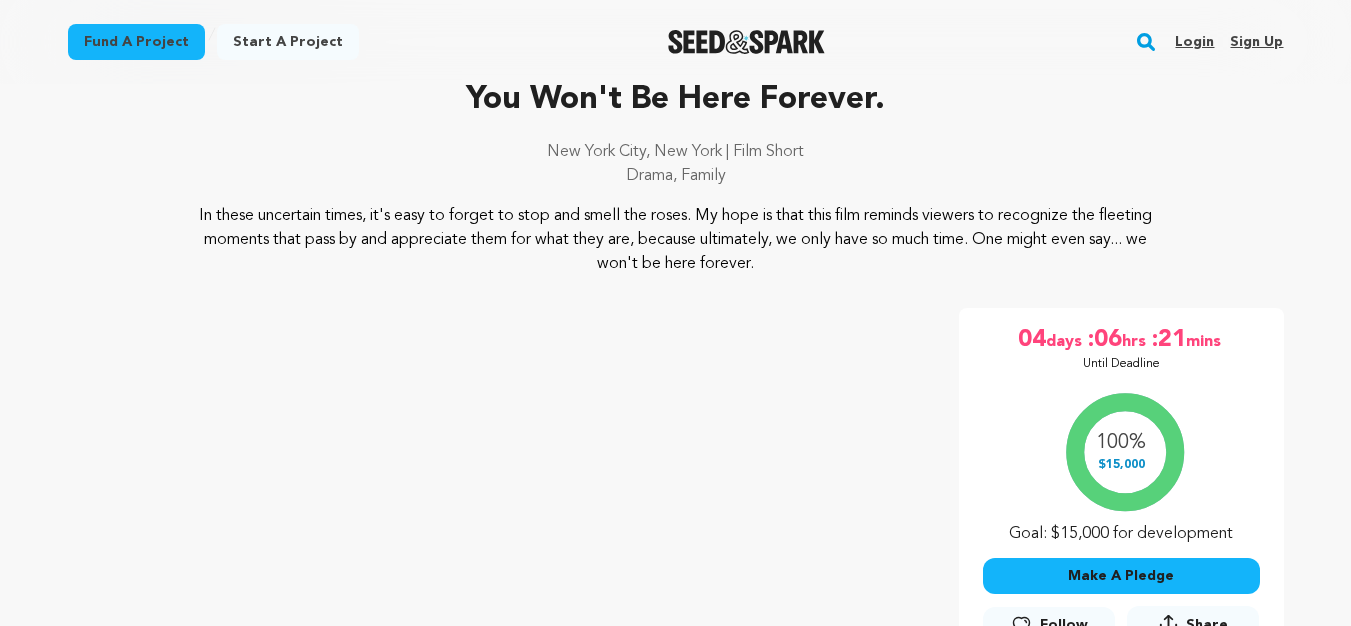 scroll, scrollTop: 1771, scrollLeft: 0, axis: vertical 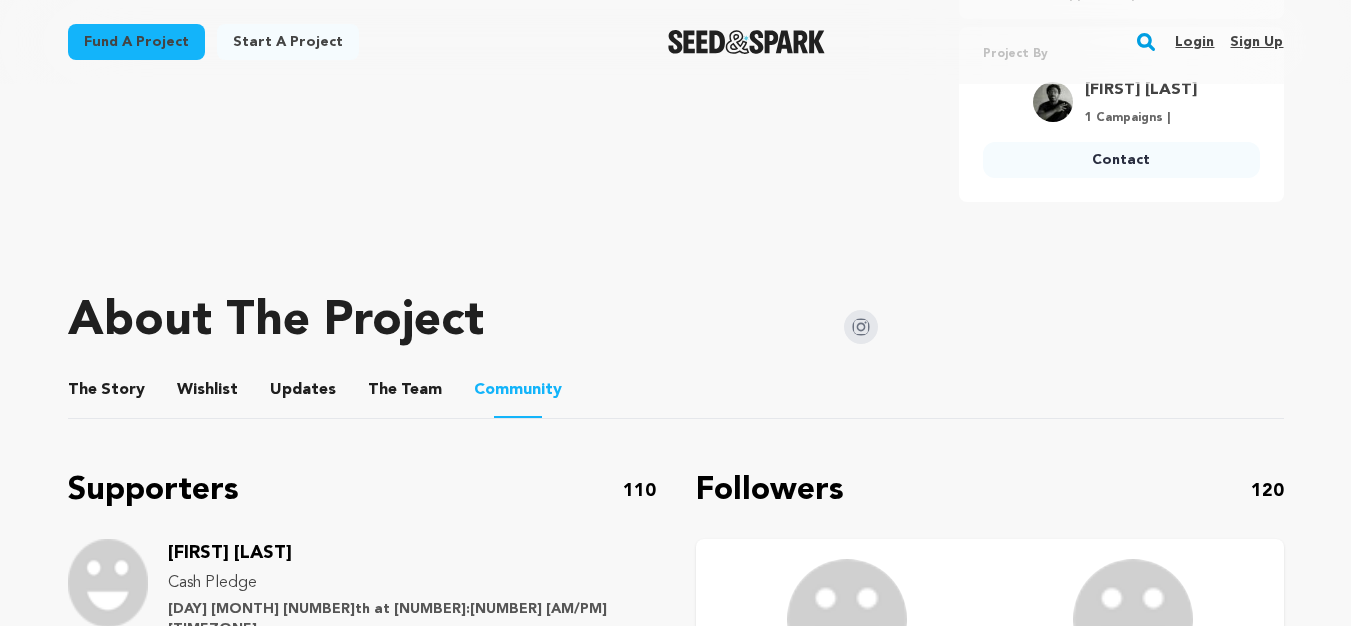 click on "9" at bounding box center (484, 2007) 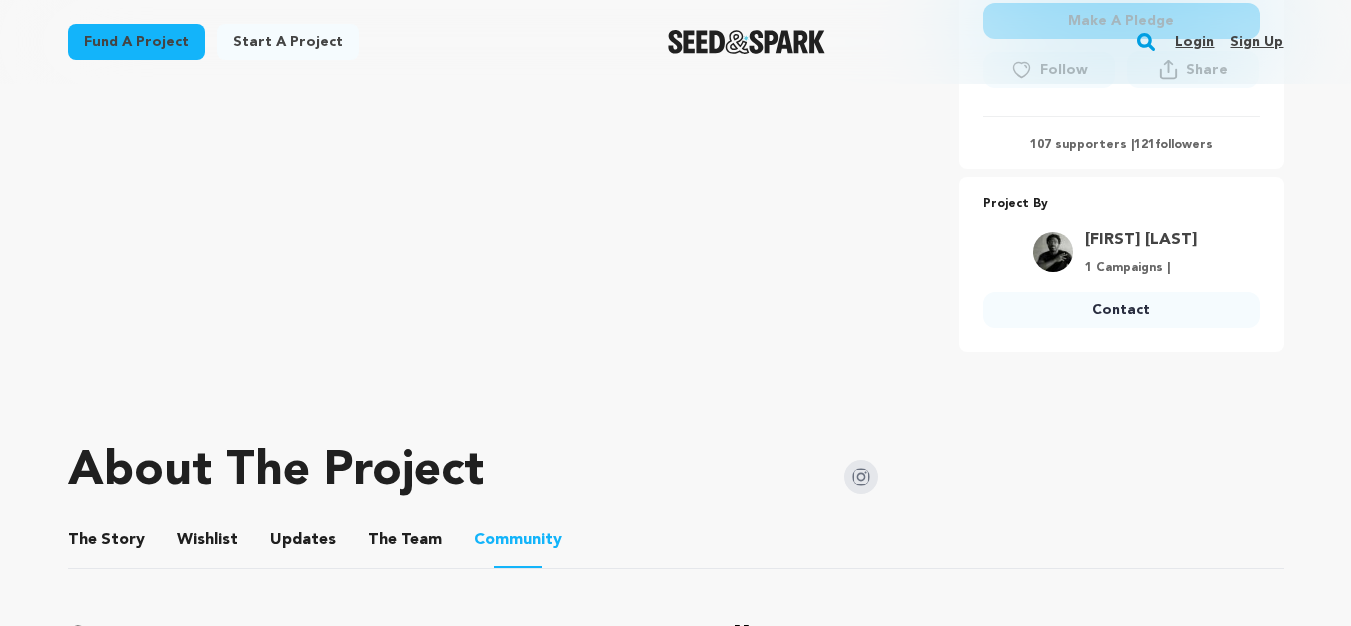 scroll, scrollTop: 2287, scrollLeft: 0, axis: vertical 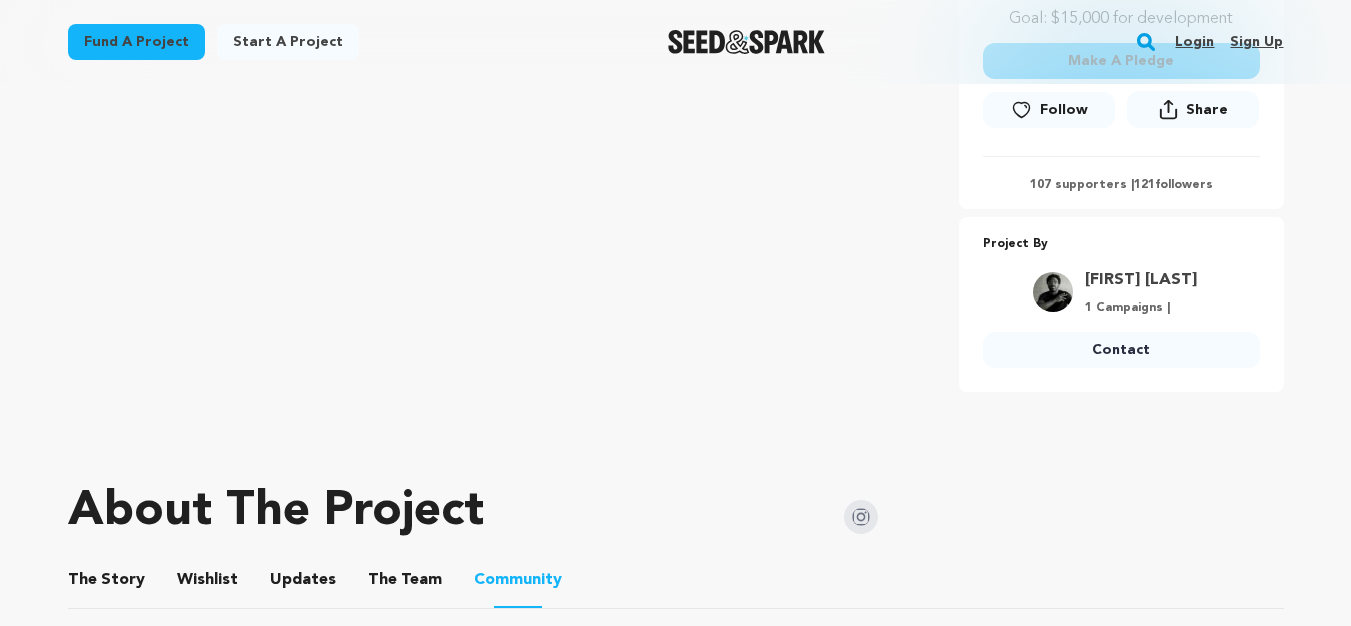 click on "Luis Romero
Cash Pledge
Tuesday July 8th at 5:42PM PST" at bounding box center (411, 2084) 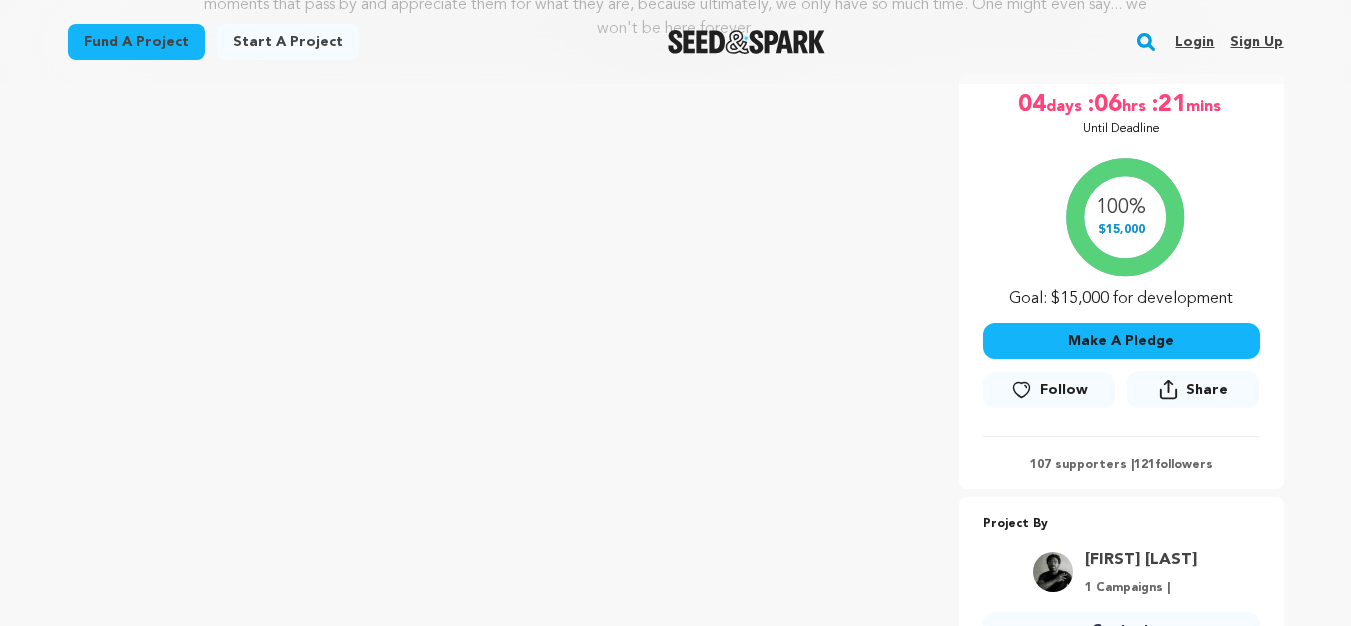 scroll, scrollTop: 2010, scrollLeft: 0, axis: vertical 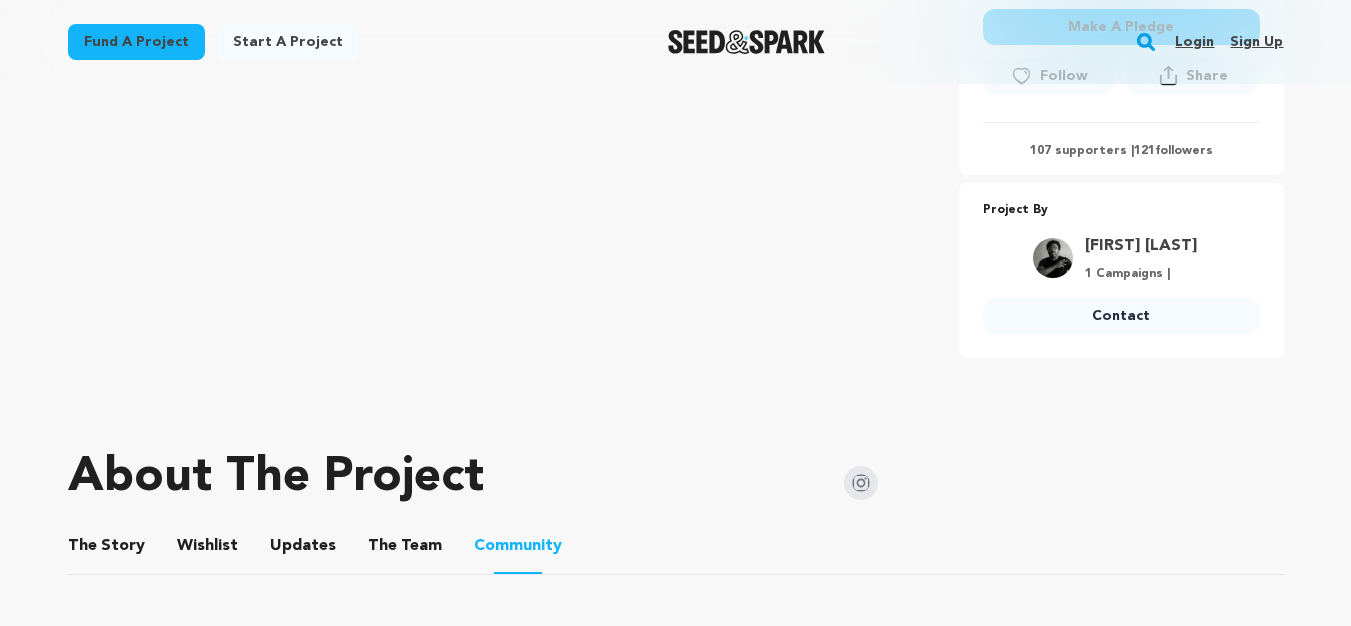 click on "10" at bounding box center [603, 2163] 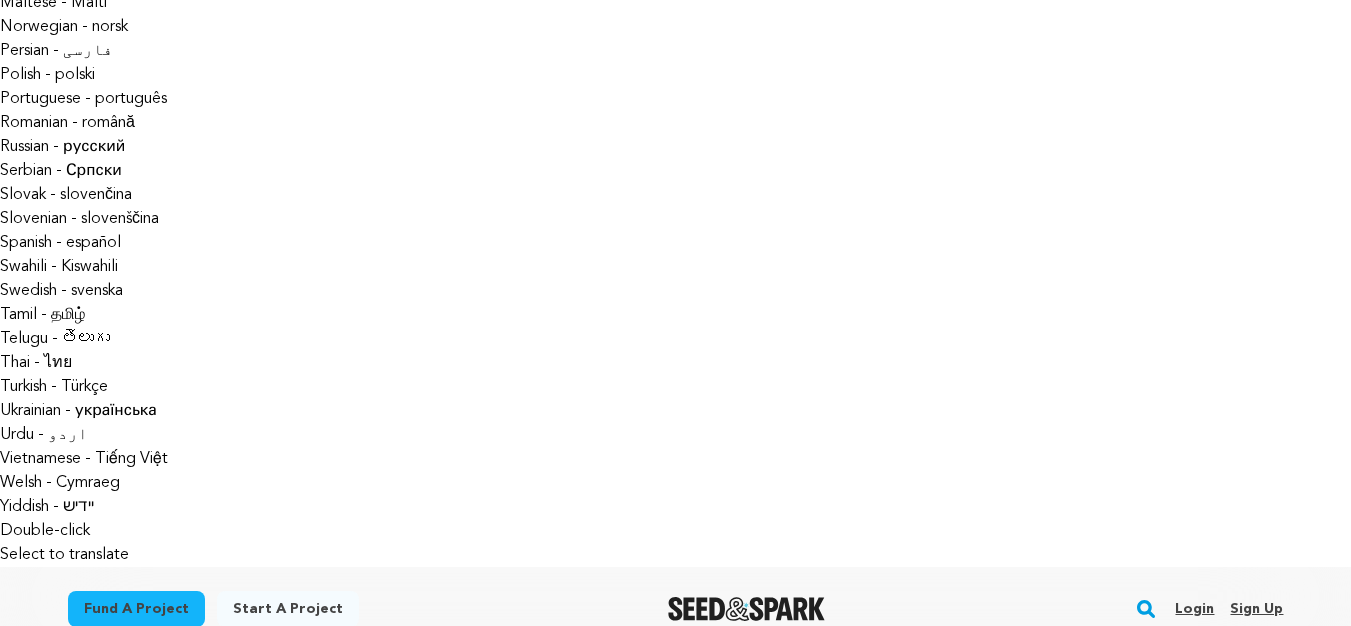 scroll, scrollTop: 1104, scrollLeft: 0, axis: vertical 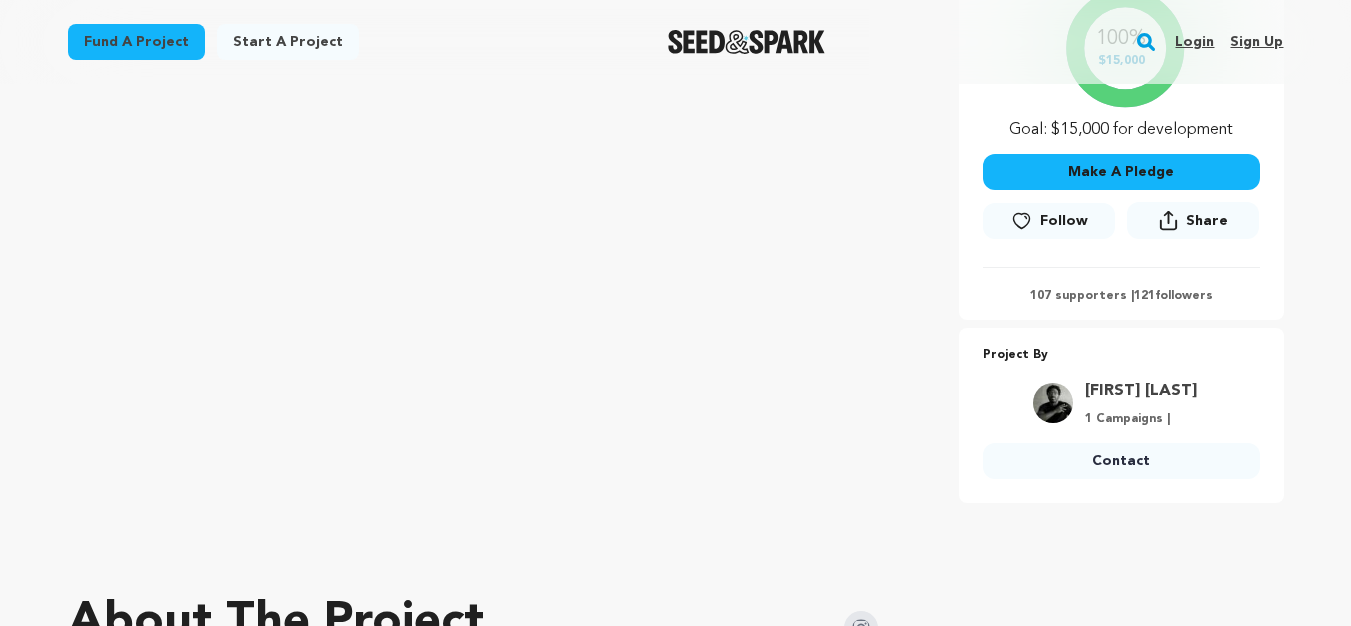 click on "11" at bounding box center [608, 2308] 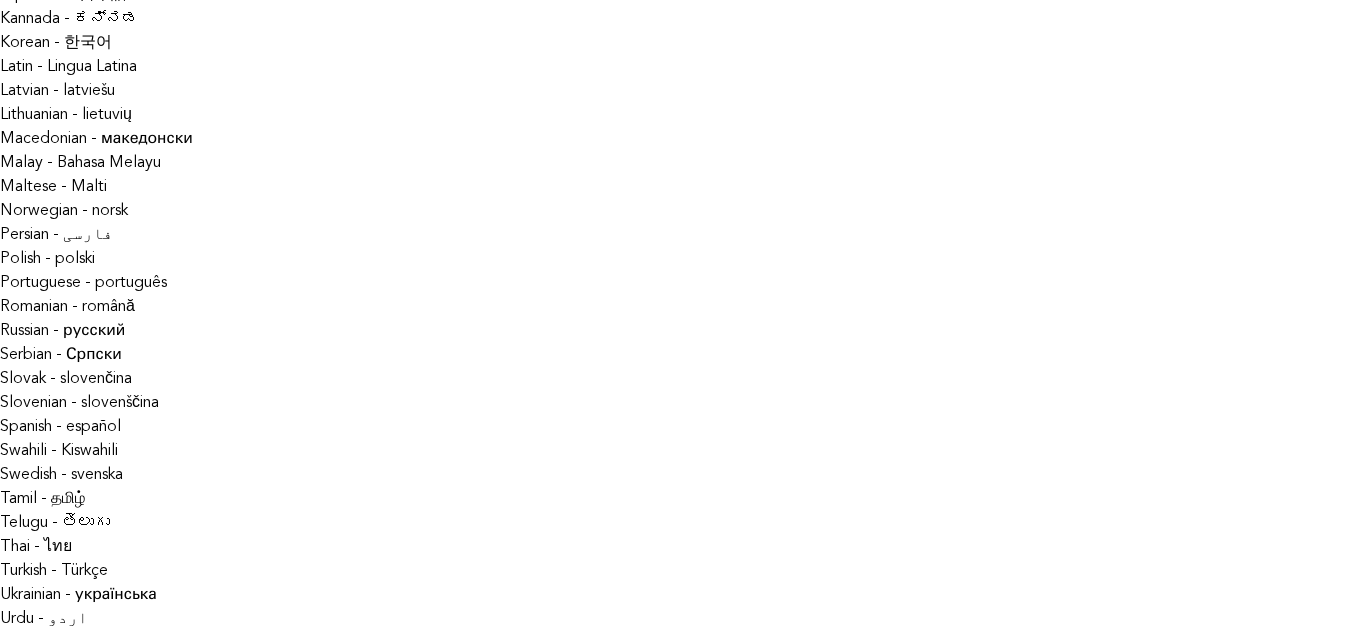 scroll, scrollTop: 831, scrollLeft: 0, axis: vertical 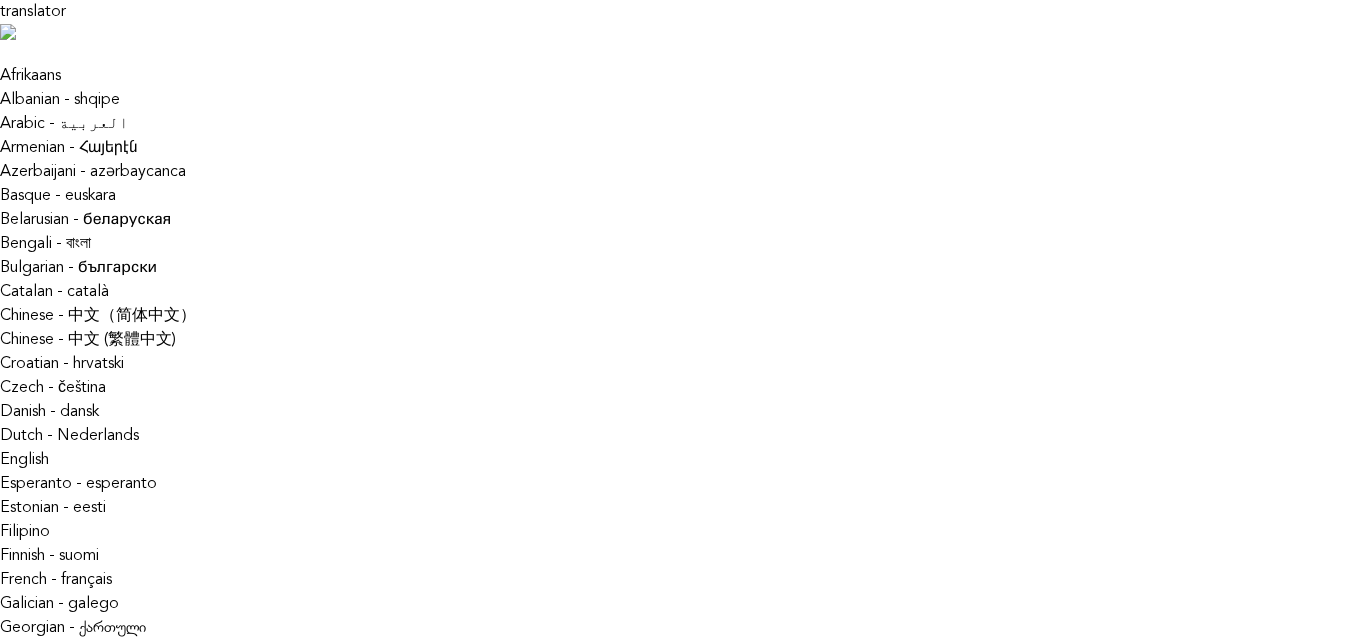 click at bounding box center (676, 2176) 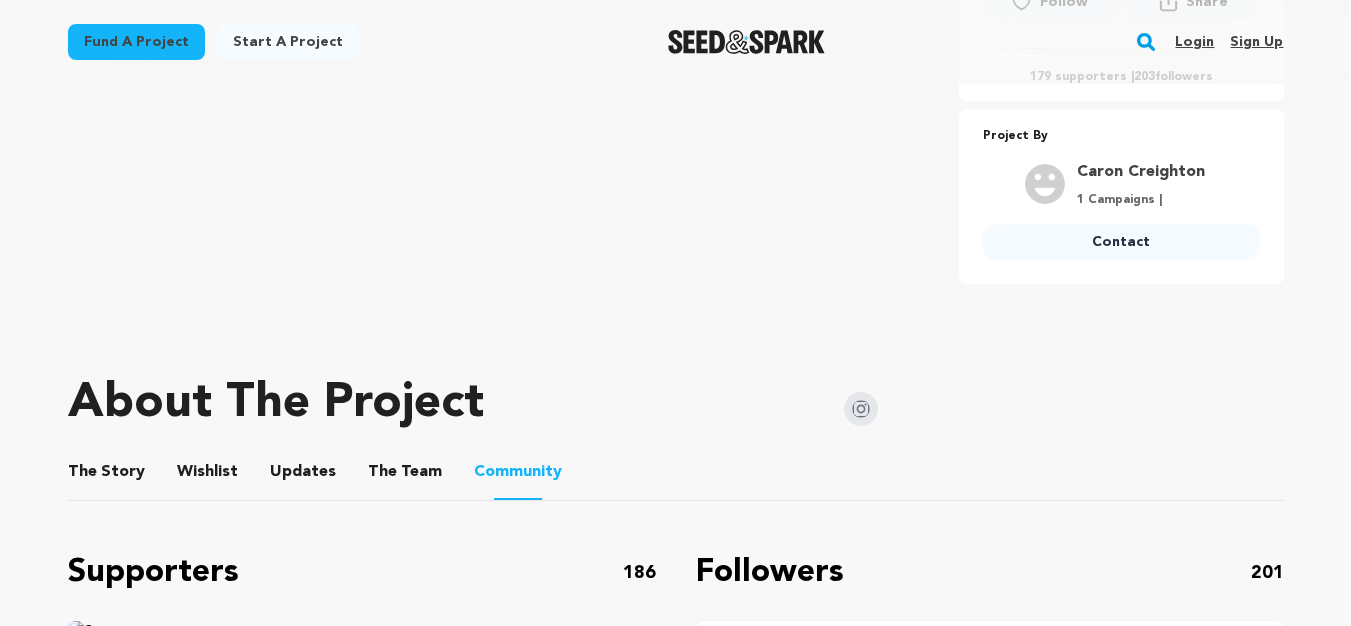 scroll, scrollTop: 2370, scrollLeft: 0, axis: vertical 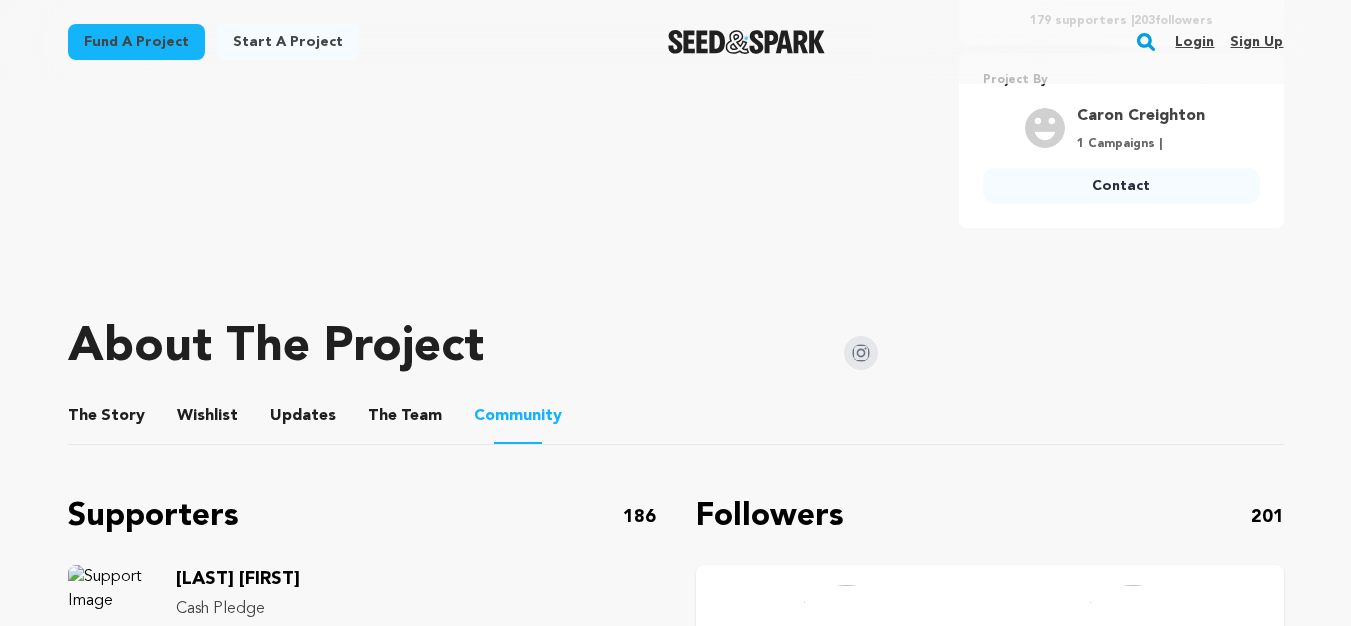 click on "2" at bounding box center [168, 1913] 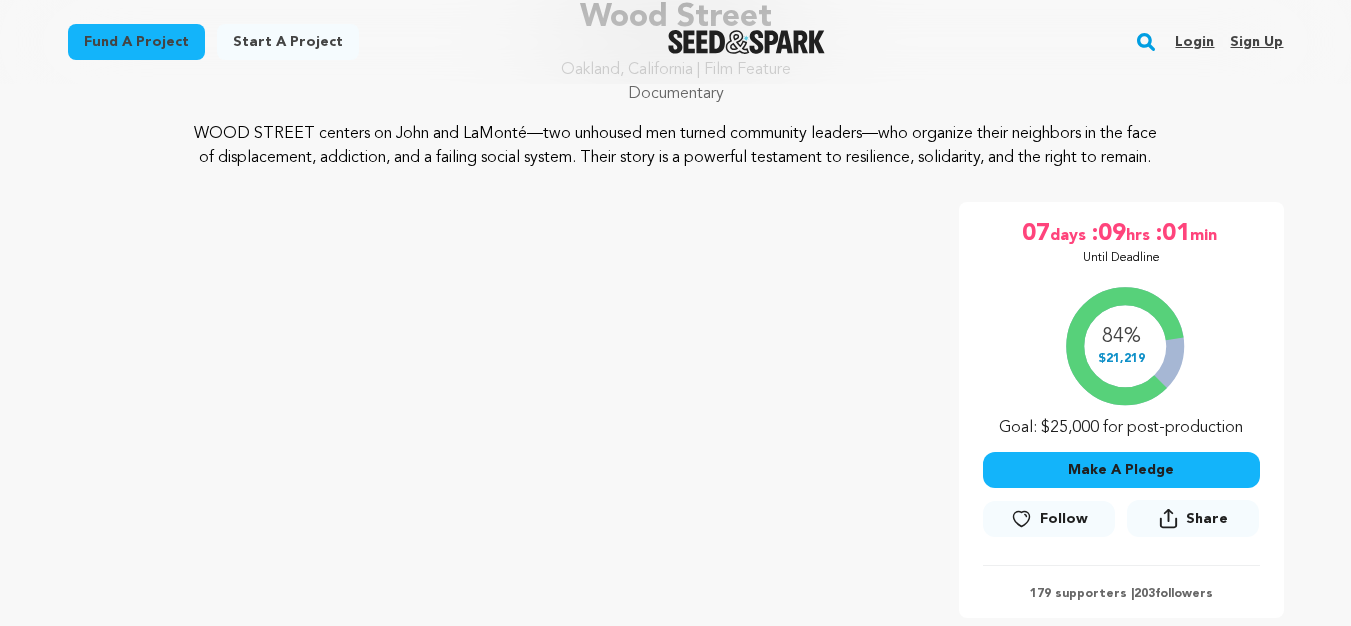 scroll, scrollTop: 1837, scrollLeft: 0, axis: vertical 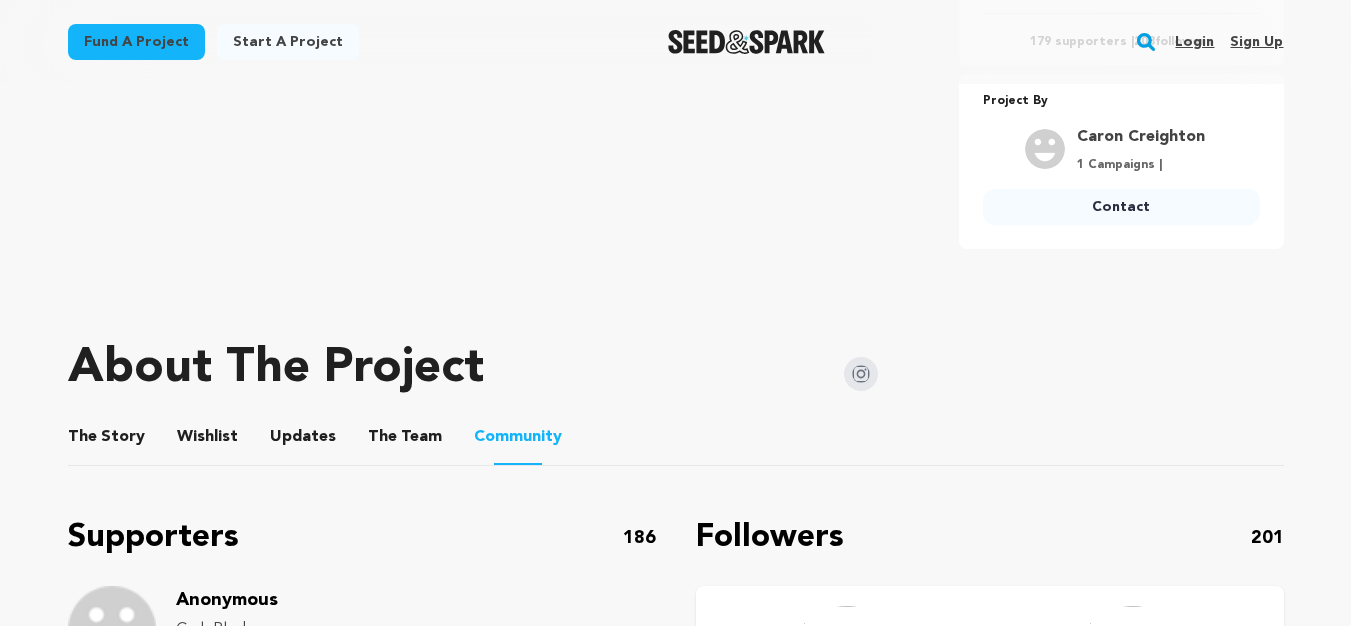 click on "Previous
1
2
3
4
5
6
7
8
9
10
11
12
13
14
15
16
17
18
19
Next" at bounding box center [362, 1934] 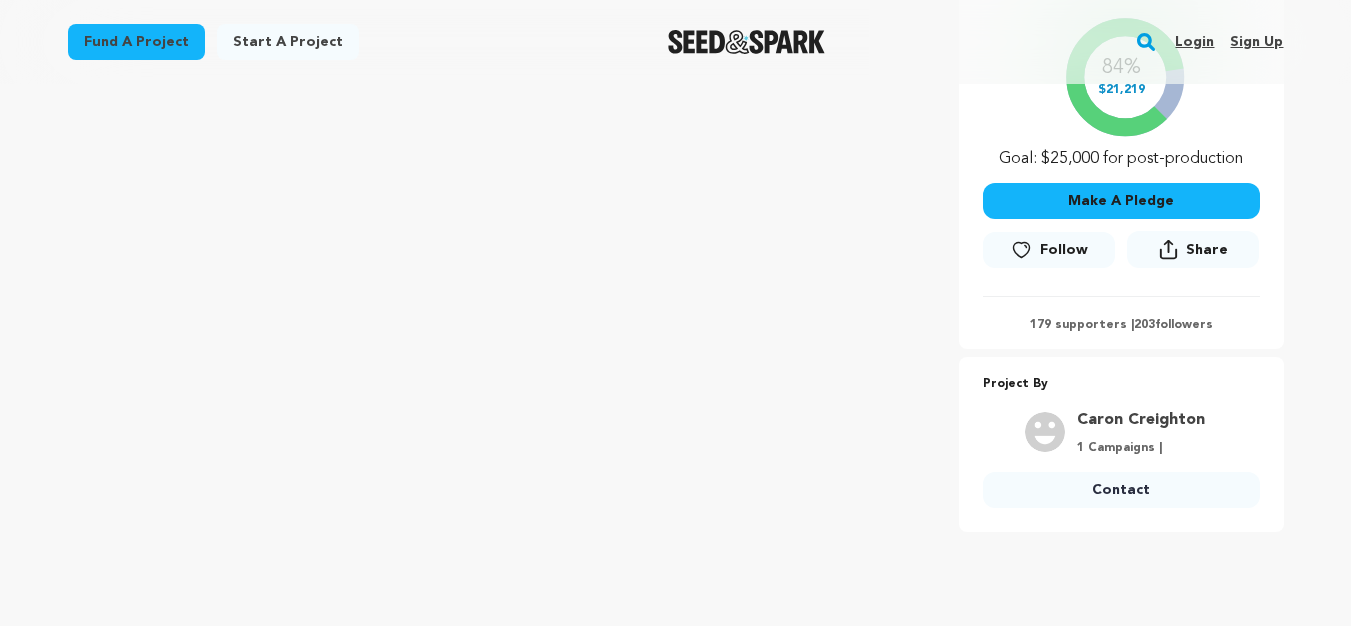 scroll, scrollTop: 2121, scrollLeft: 0, axis: vertical 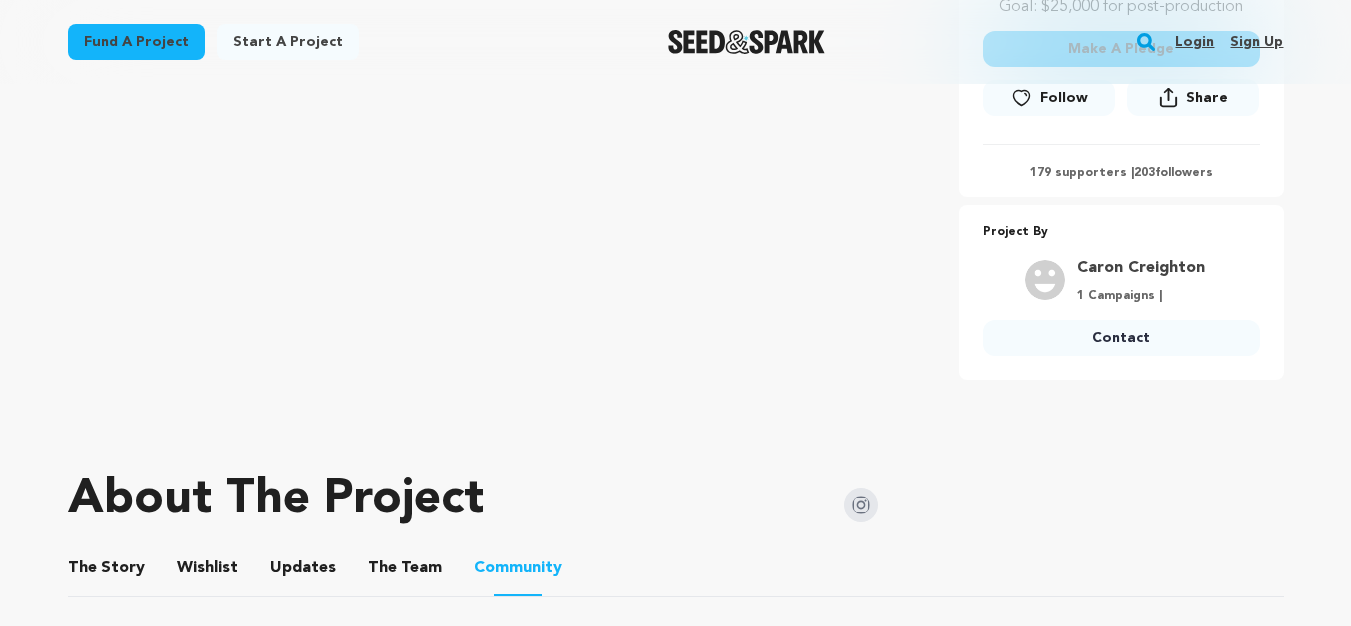 click on "4" at bounding box center [280, 2065] 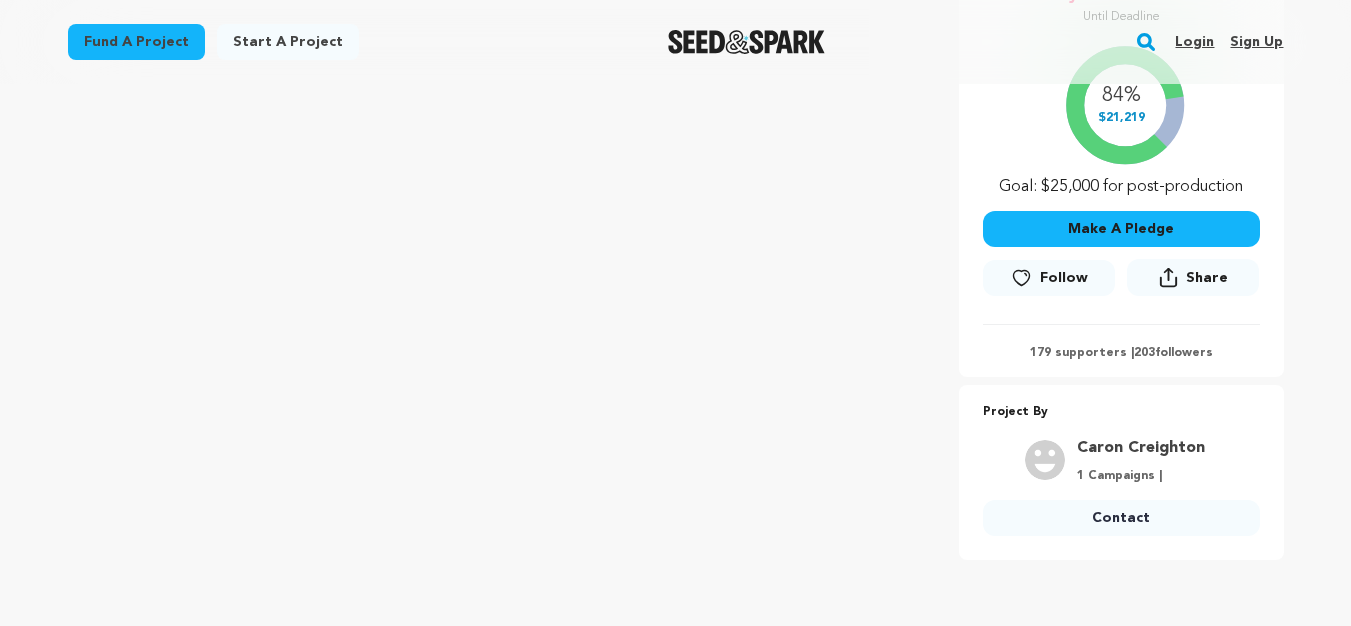 scroll, scrollTop: 2094, scrollLeft: 0, axis: vertical 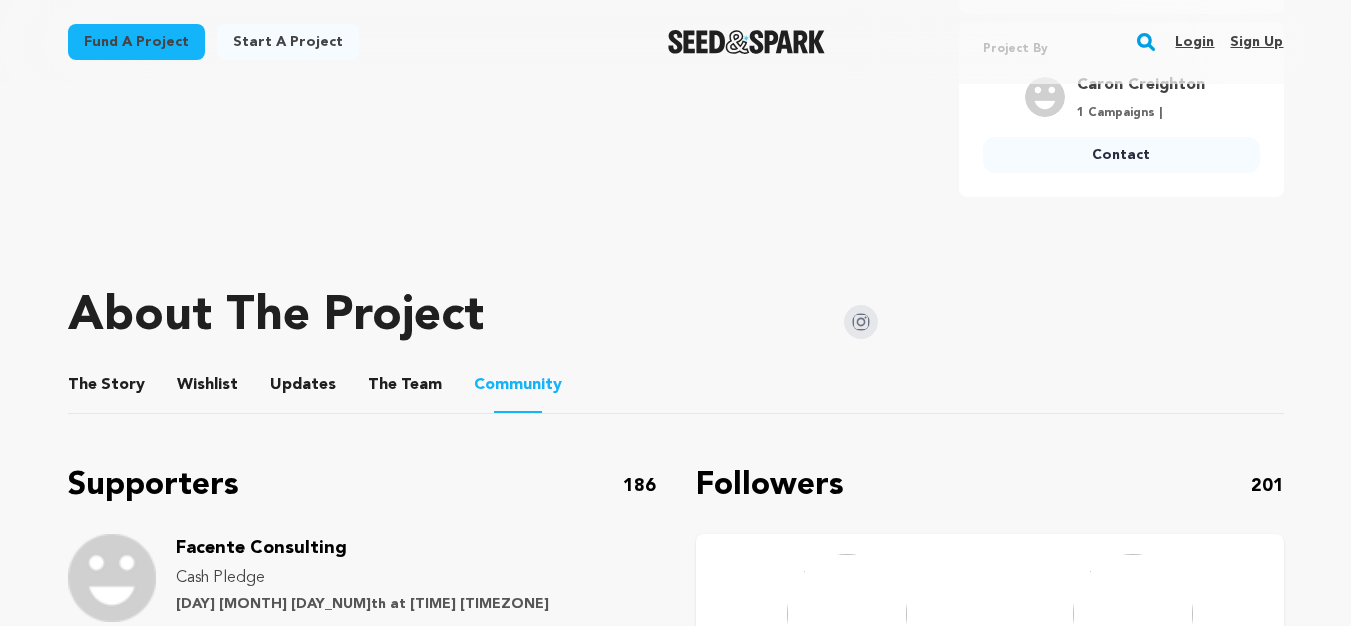 click on "5" at bounding box center (336, 1882) 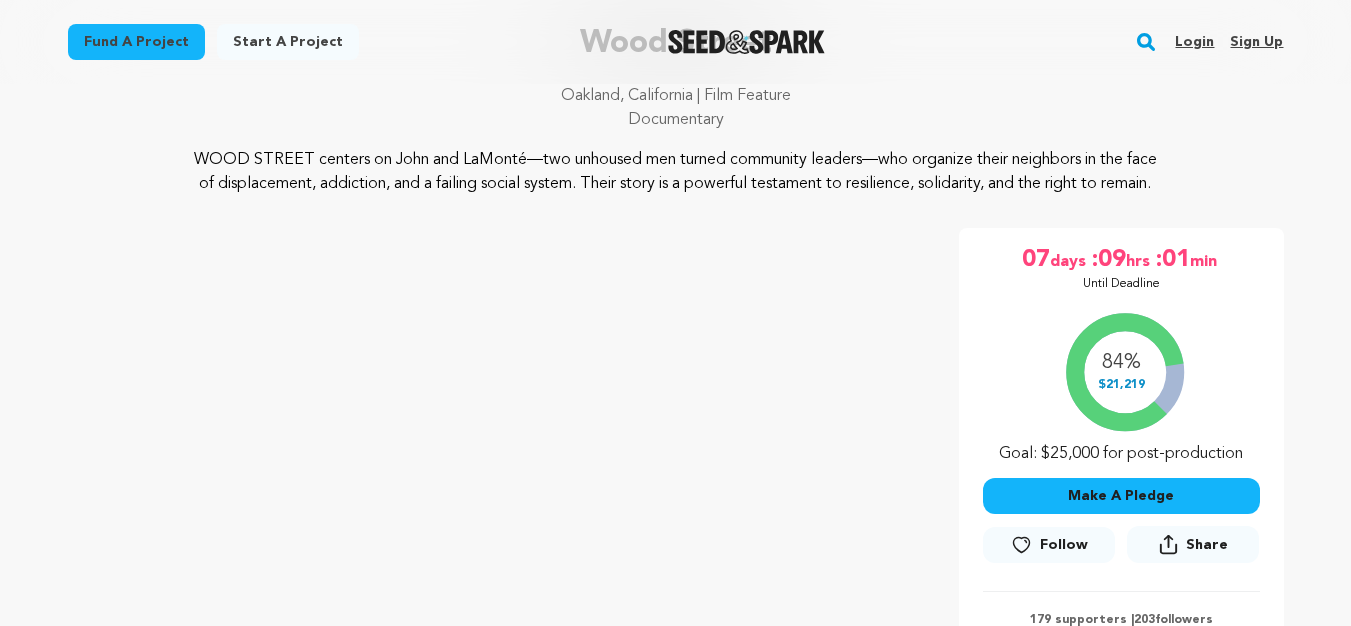 scroll, scrollTop: 1826, scrollLeft: 0, axis: vertical 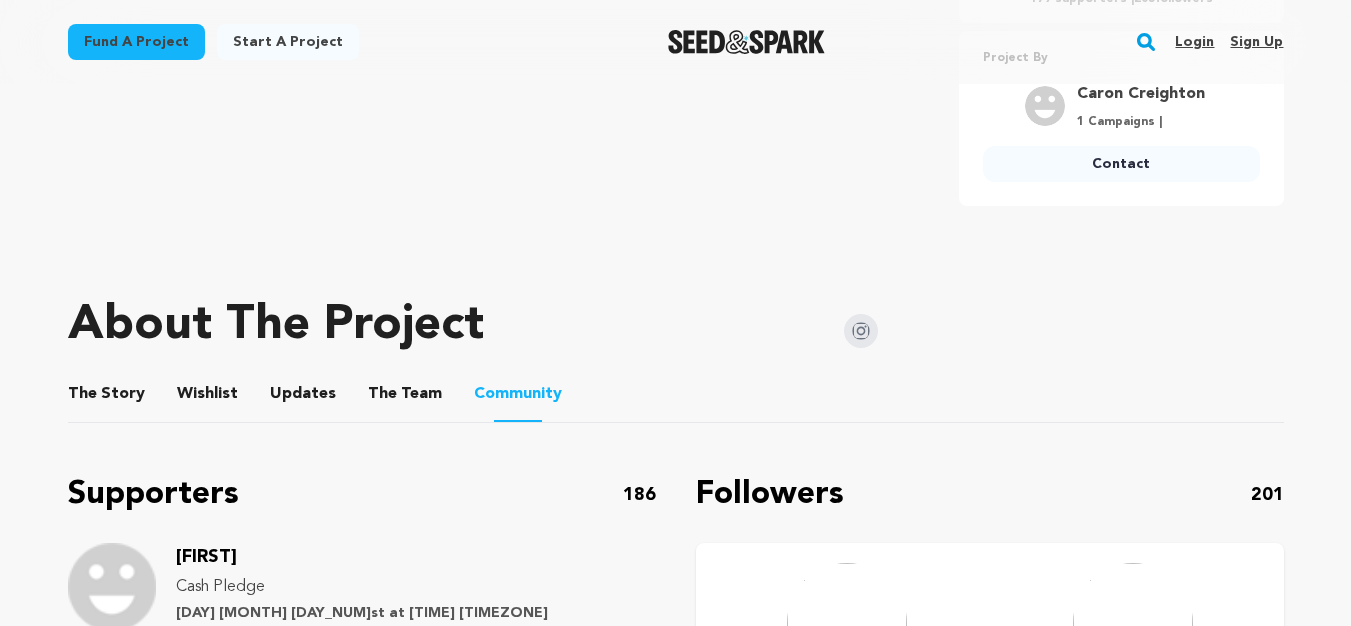 click on "6" at bounding box center [392, 1891] 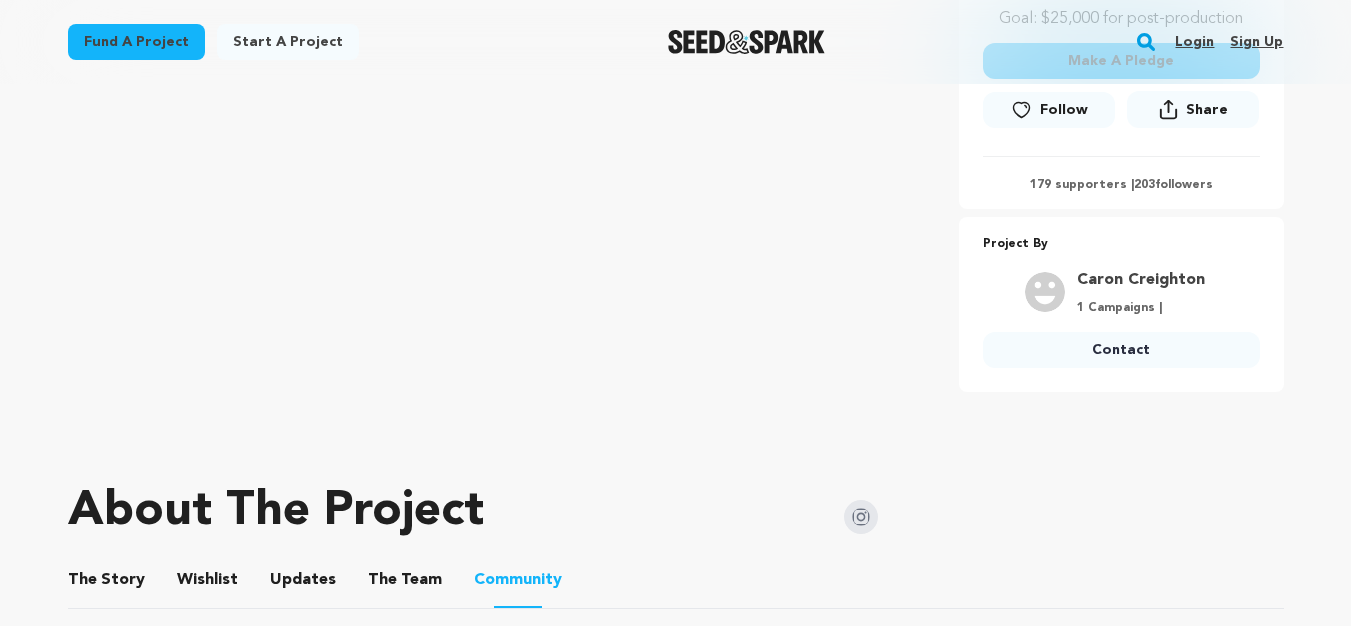 scroll, scrollTop: 2261, scrollLeft: 0, axis: vertical 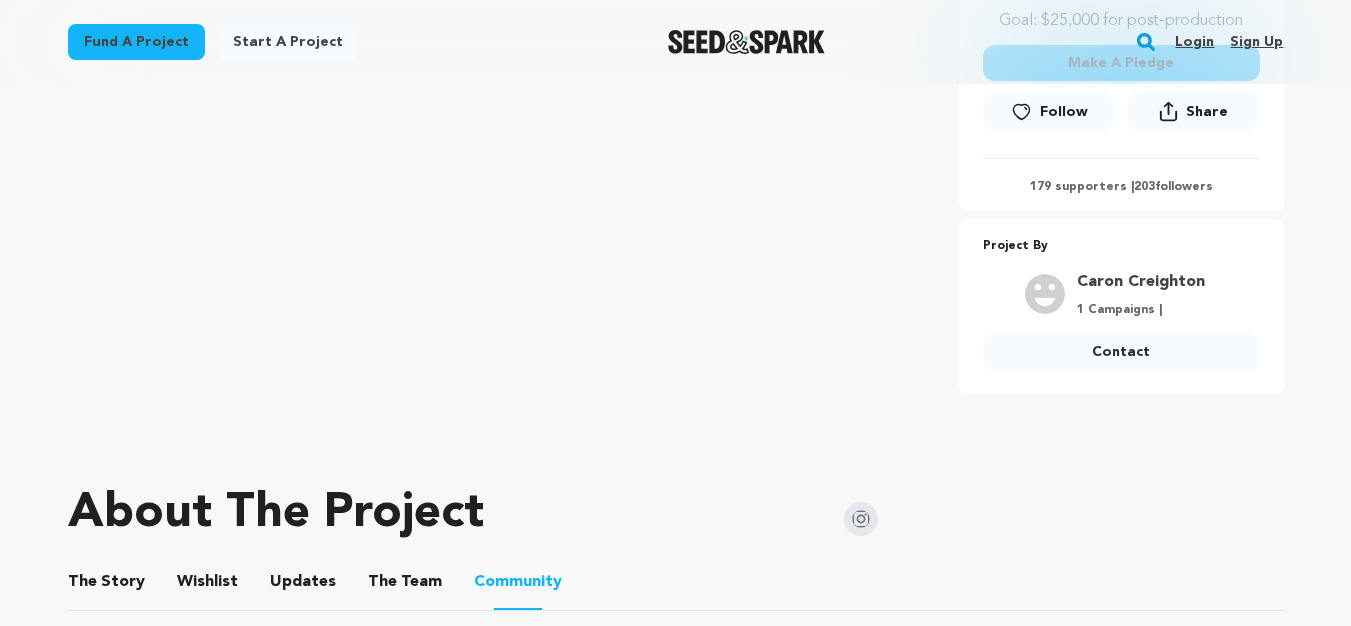 click on "5" at bounding box center [336, 2079] 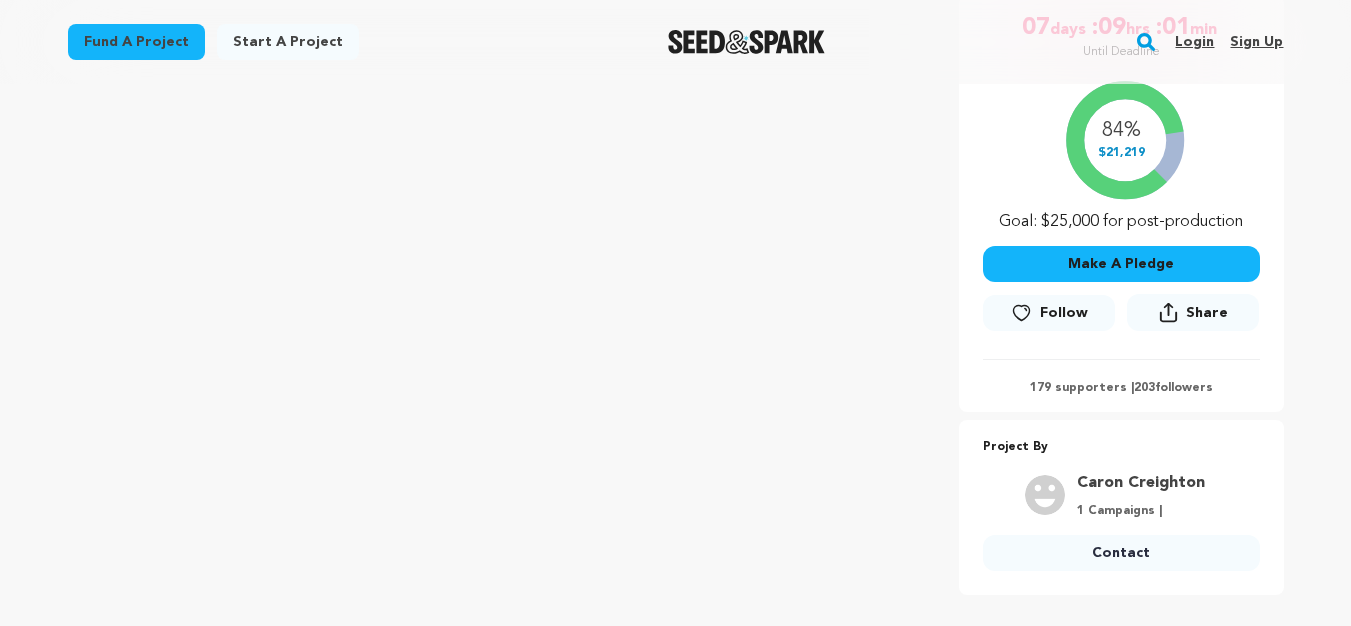 scroll, scrollTop: 2057, scrollLeft: 0, axis: vertical 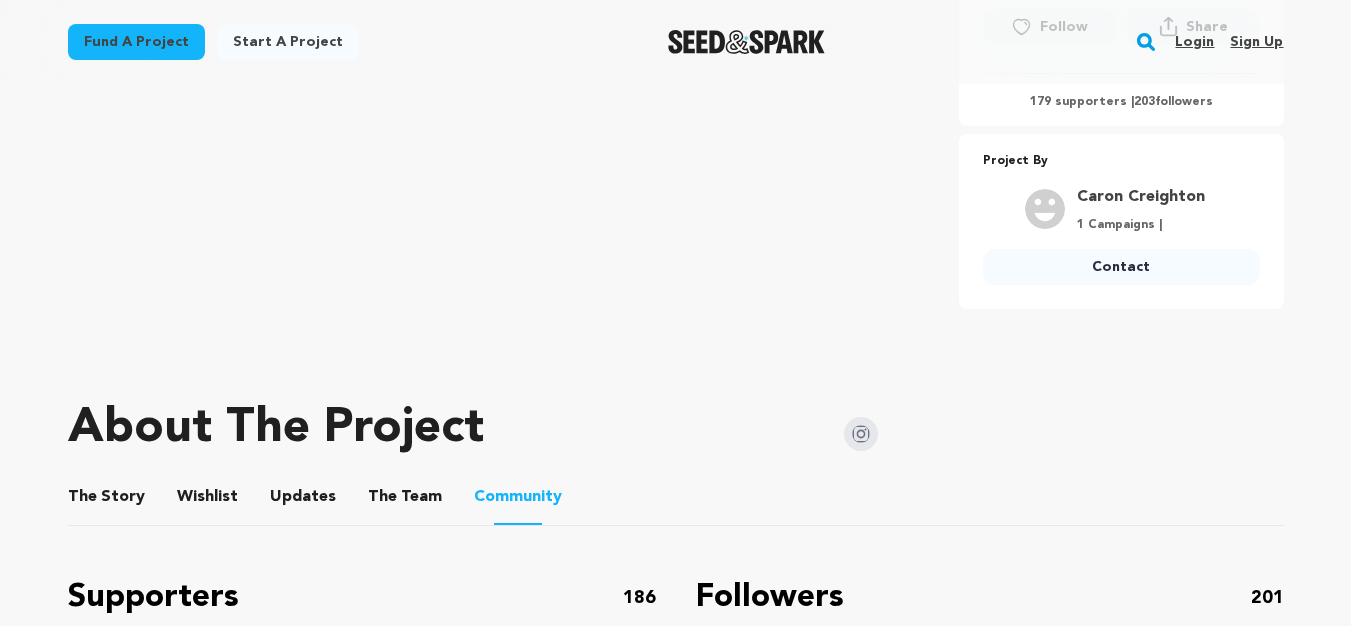 click on "7" at bounding box center (448, 1994) 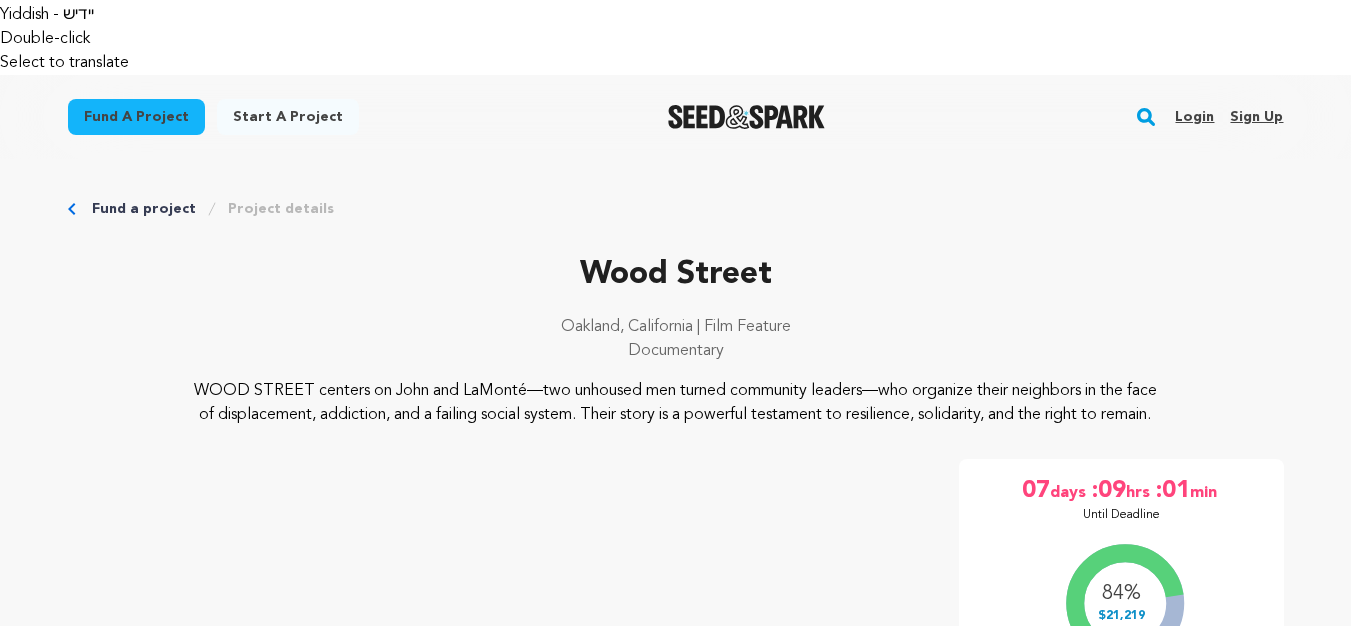 scroll, scrollTop: 1593, scrollLeft: 0, axis: vertical 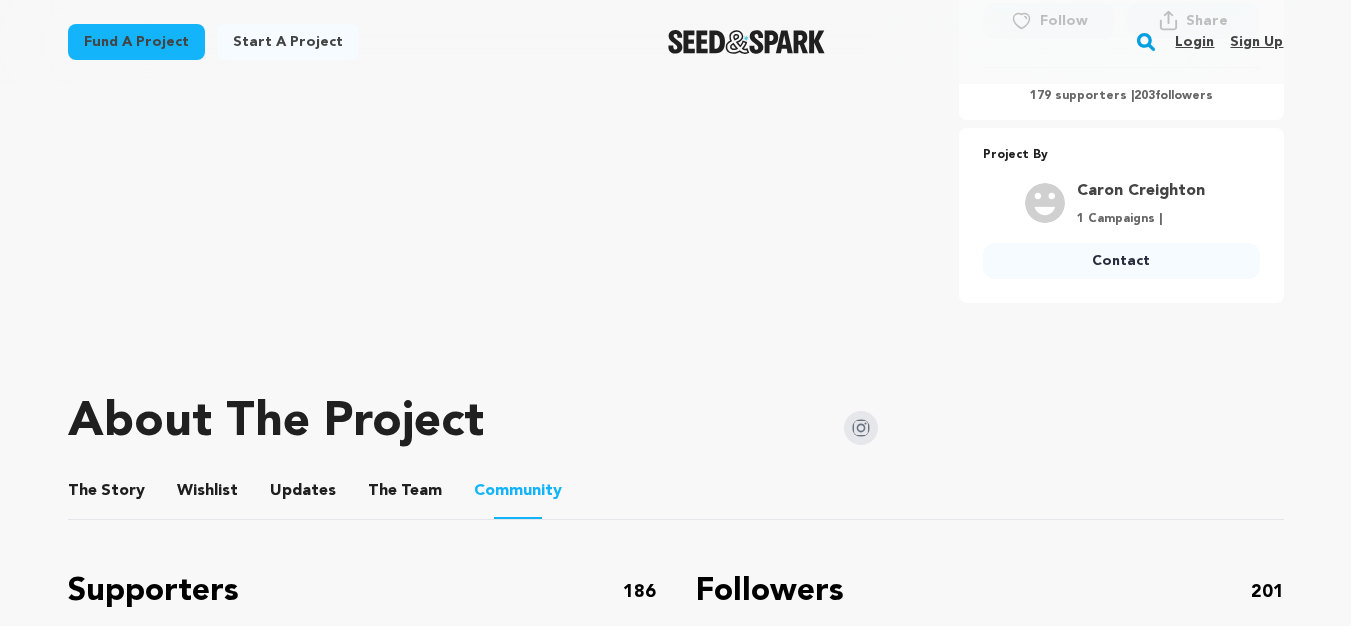 click on "8" at bounding box center (504, 1988) 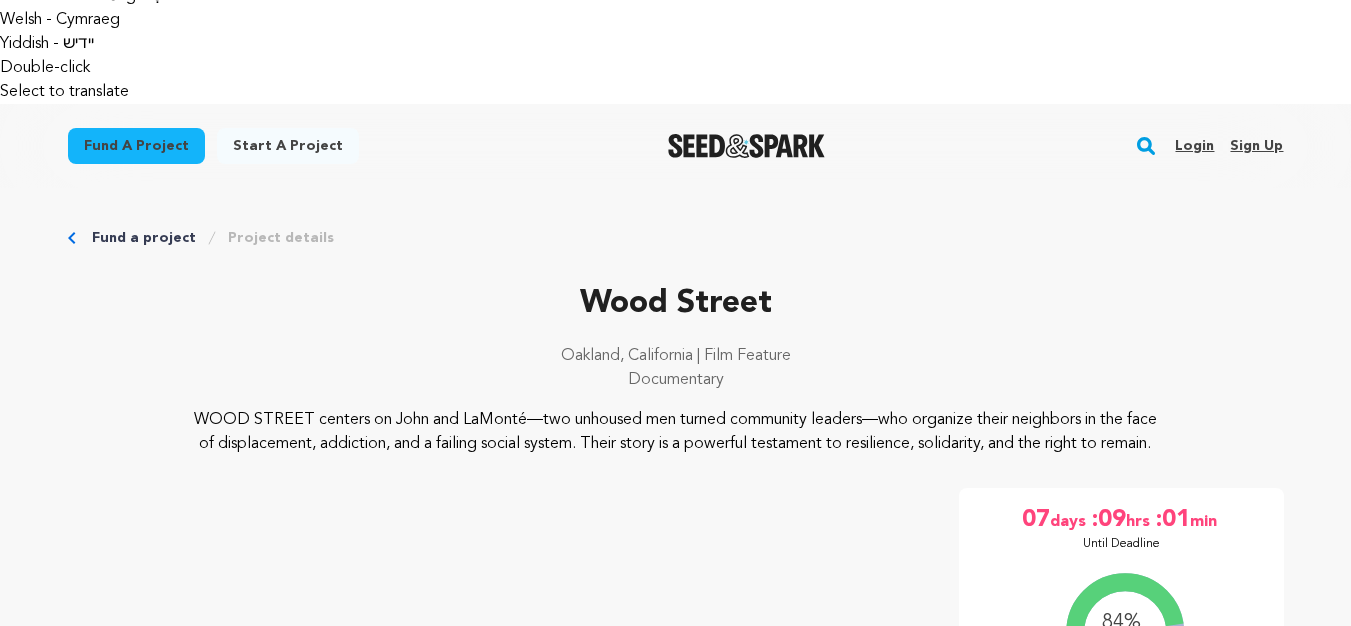 scroll, scrollTop: 1567, scrollLeft: 0, axis: vertical 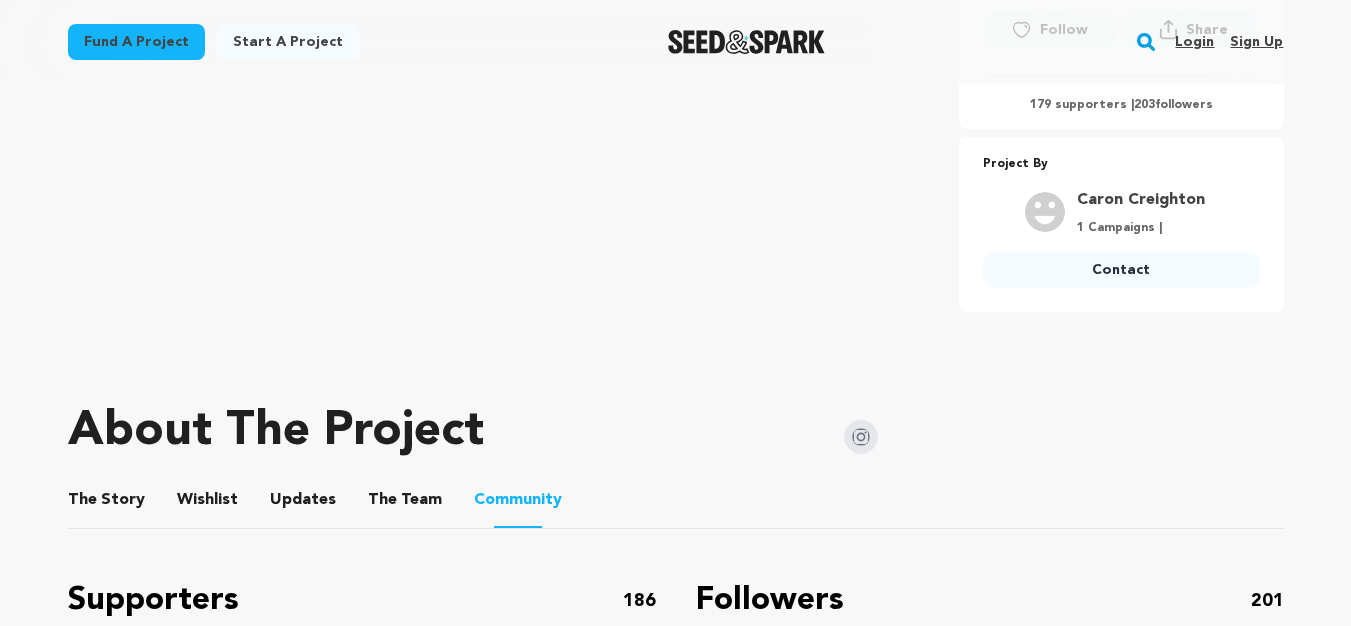 click on "9" at bounding box center (560, 1997) 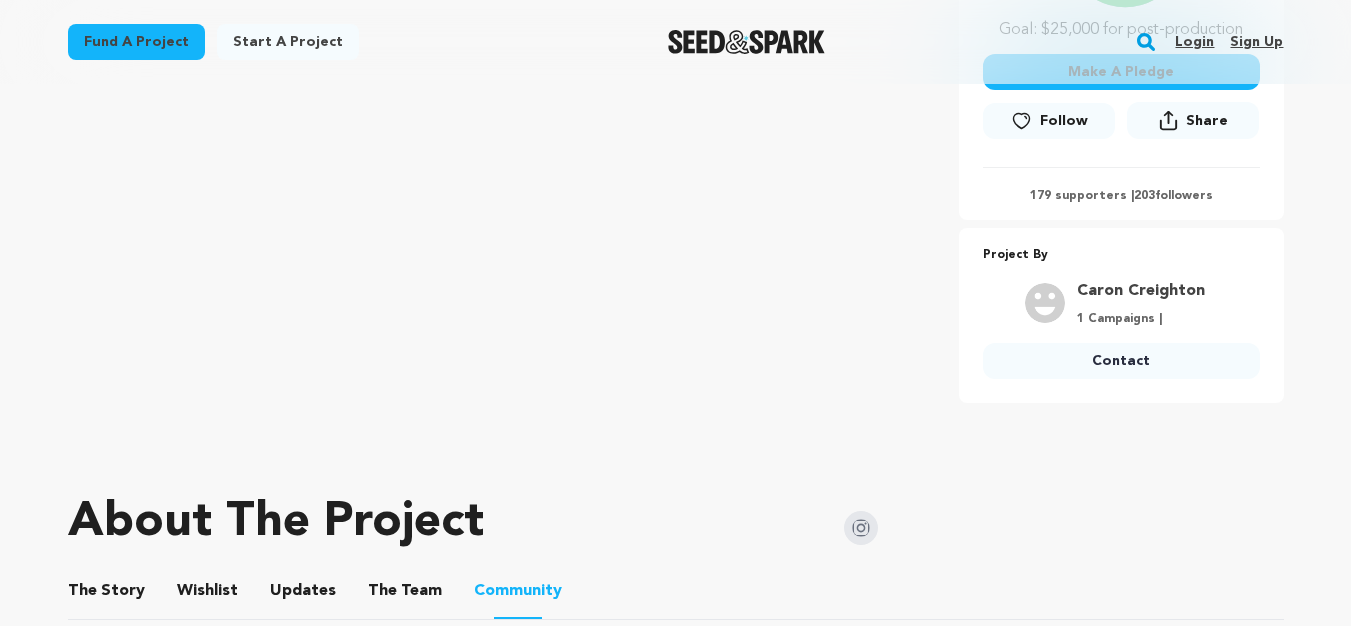 scroll, scrollTop: 2251, scrollLeft: 0, axis: vertical 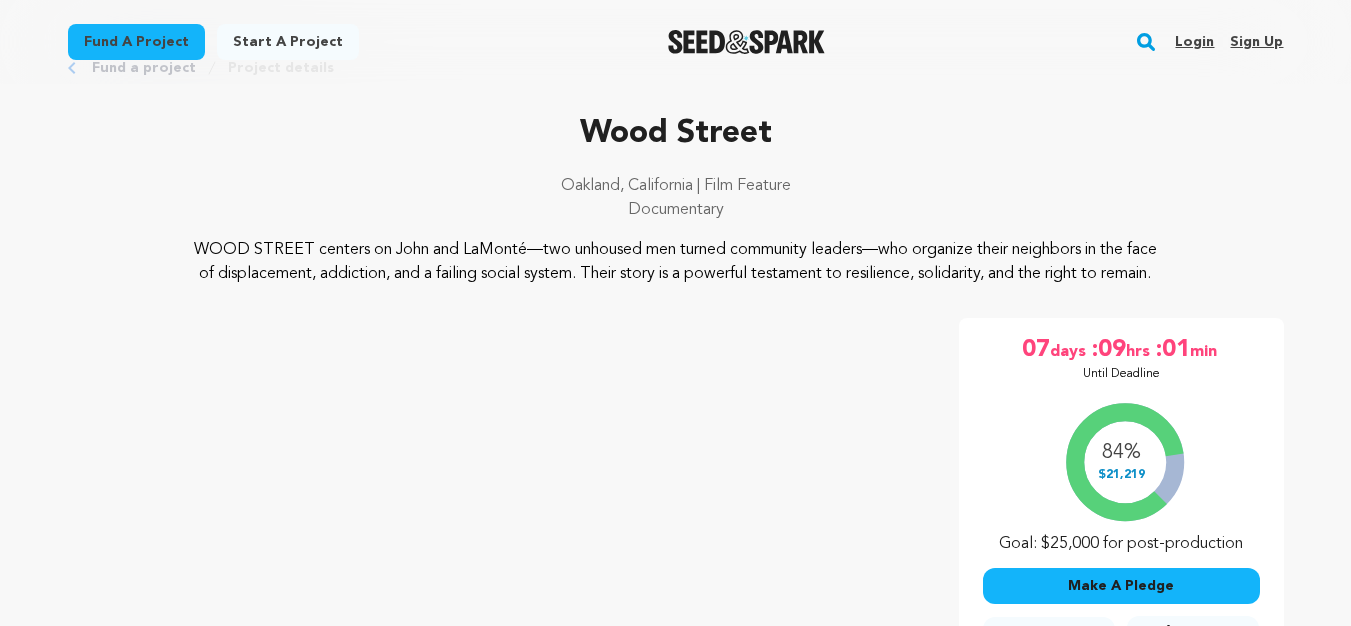 drag, startPoint x: 251, startPoint y: 157, endPoint x: 295, endPoint y: 187, distance: 53.25411 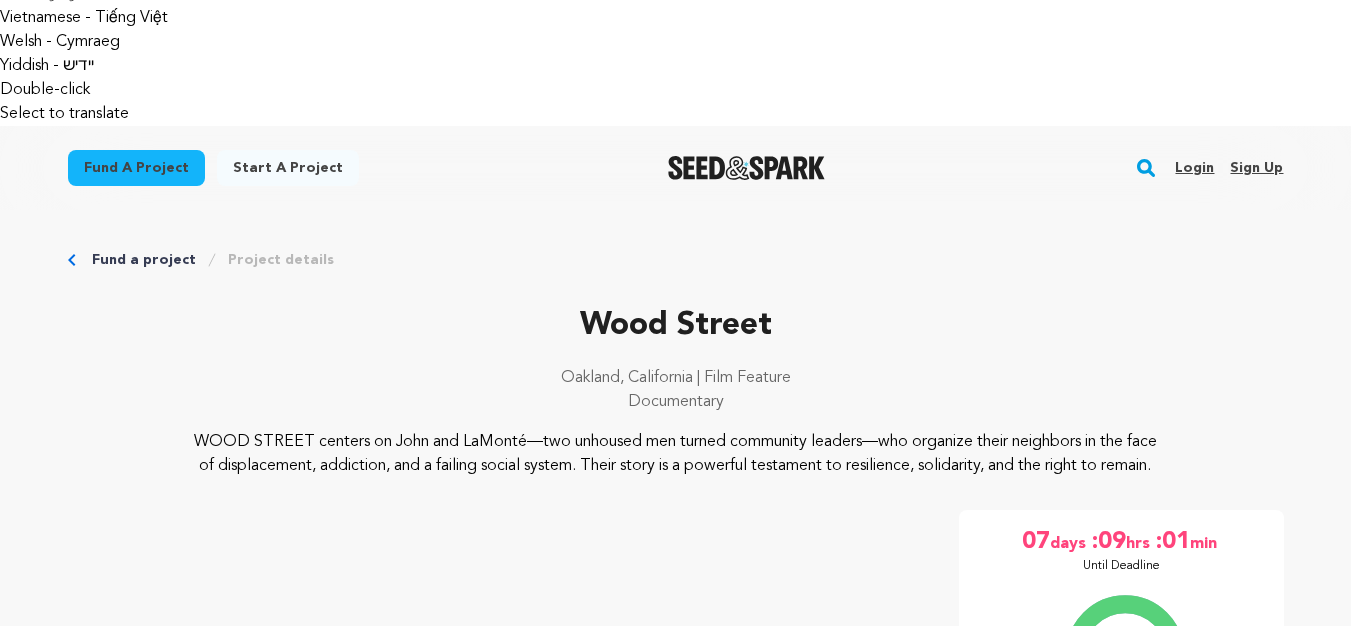scroll, scrollTop: 1527, scrollLeft: 0, axis: vertical 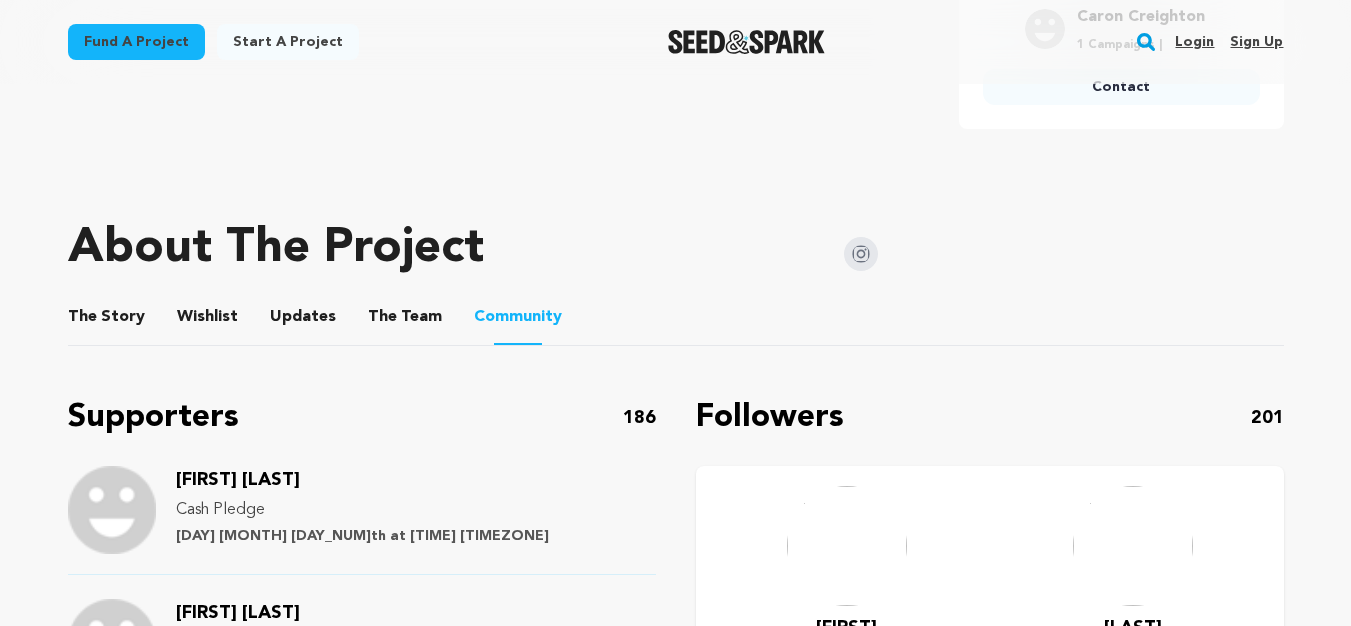 click on "10" at bounding box center (620, 1814) 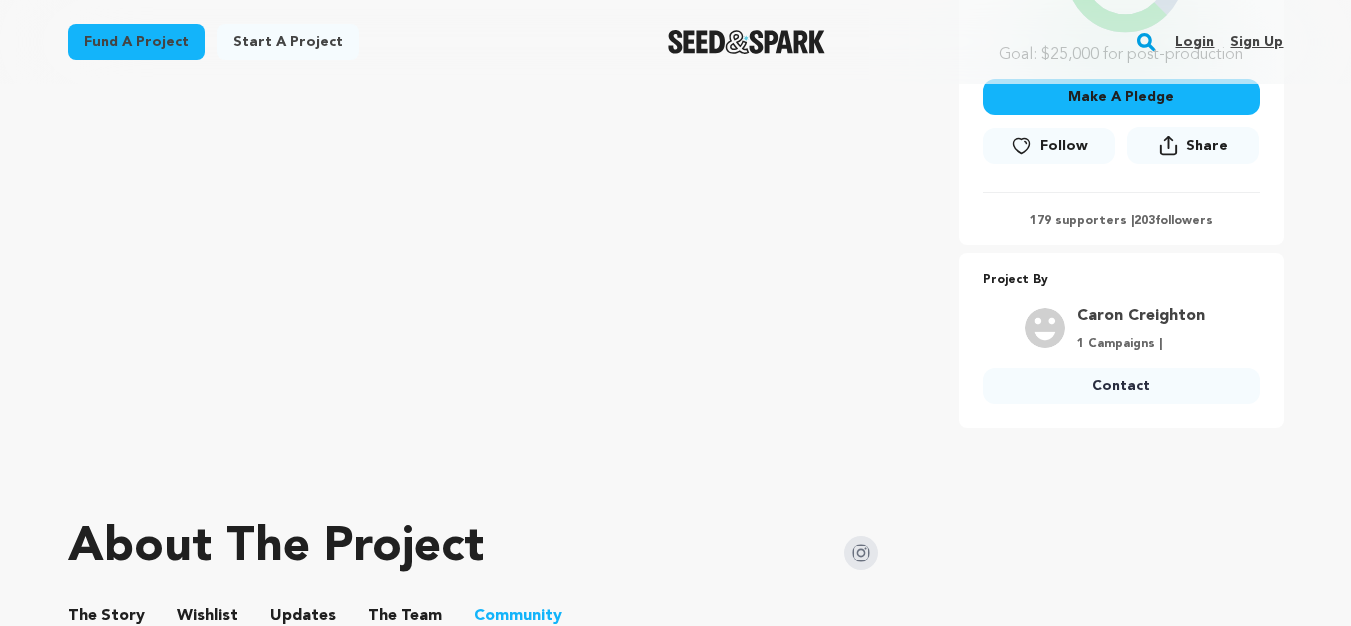 scroll, scrollTop: 2225, scrollLeft: 0, axis: vertical 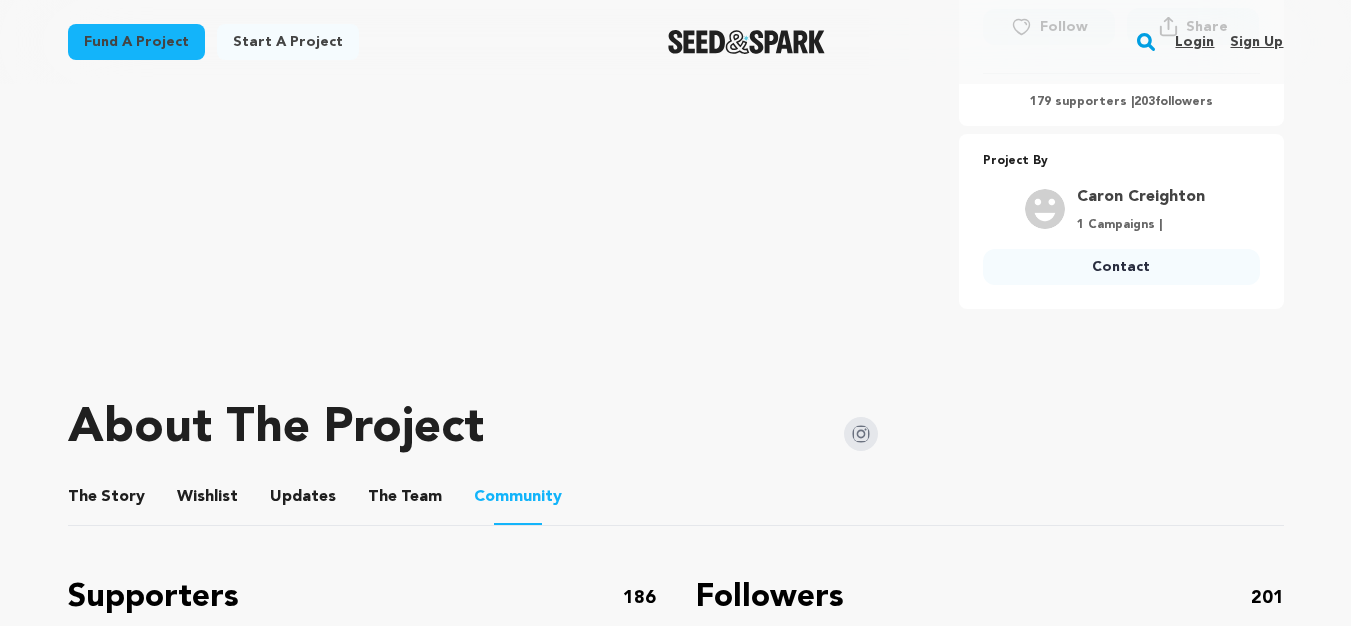 click on "11" at bounding box center [191, 1994] 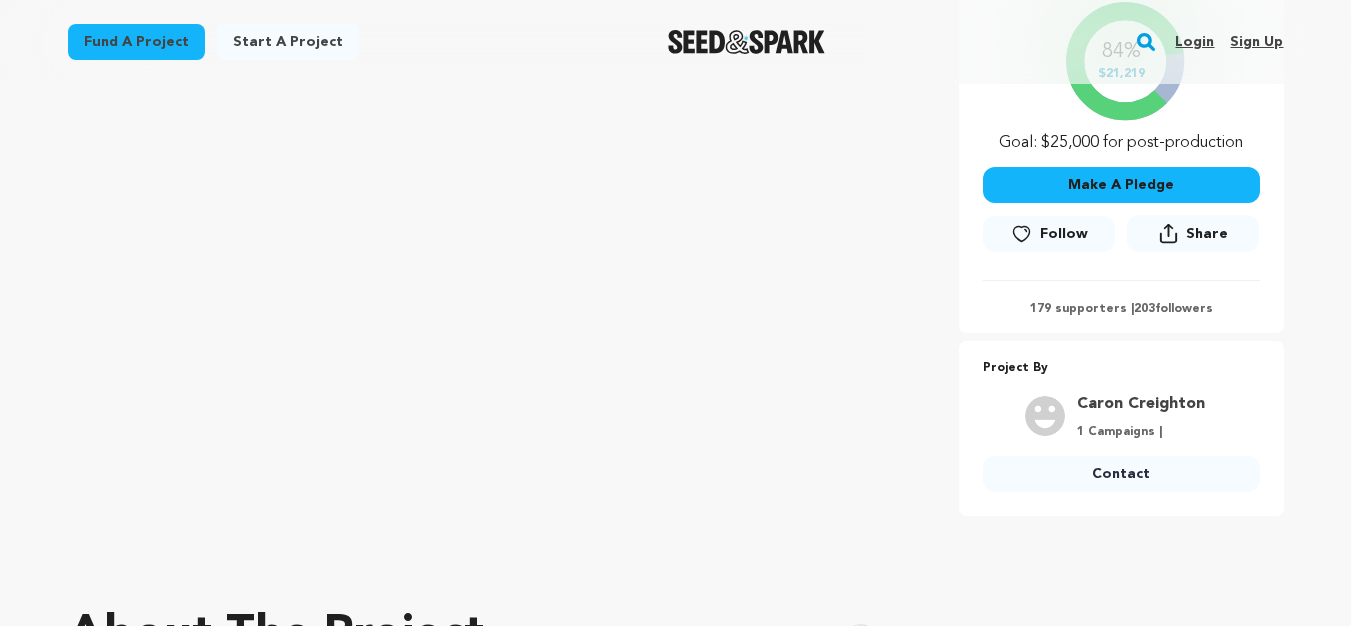 scroll, scrollTop: 2138, scrollLeft: 0, axis: vertical 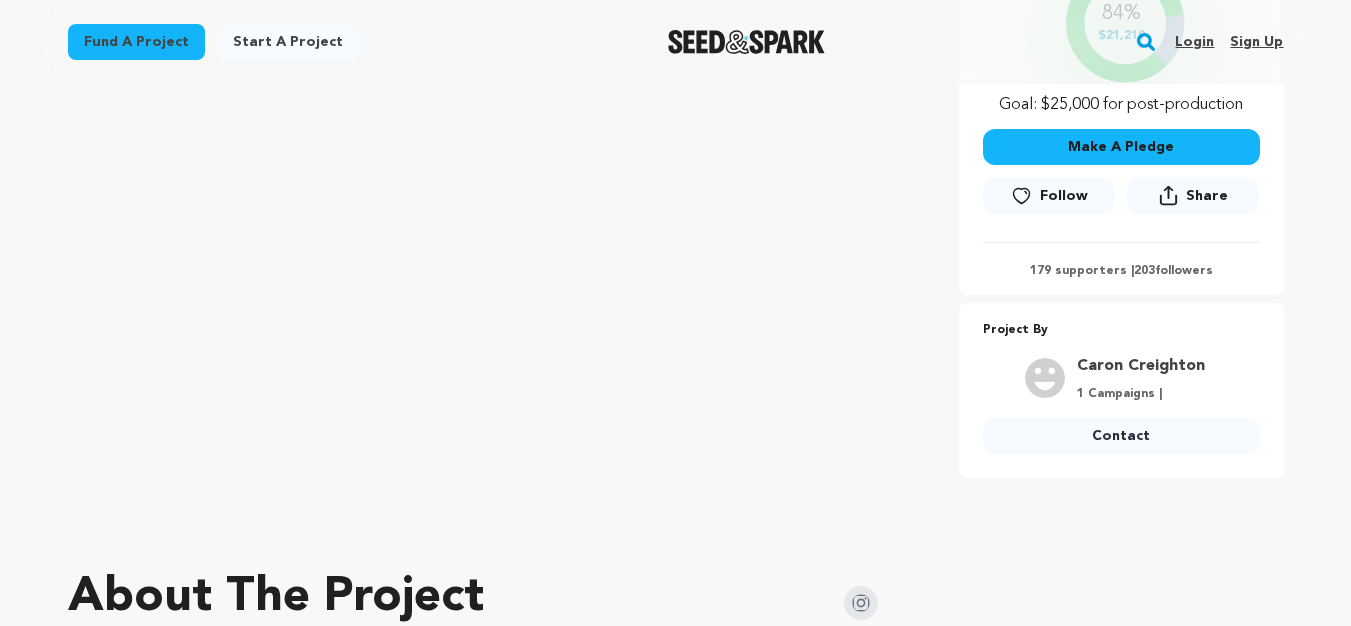 click on "12" at bounding box center [160, 2163] 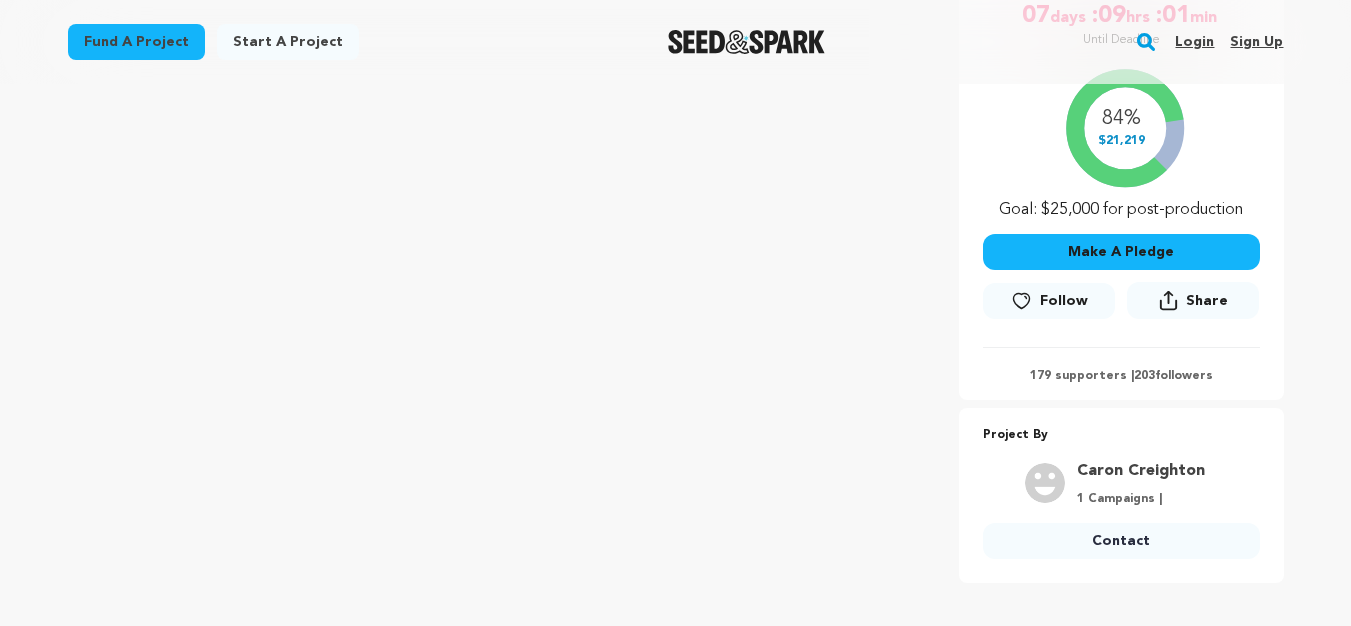 scroll, scrollTop: 2069, scrollLeft: 0, axis: vertical 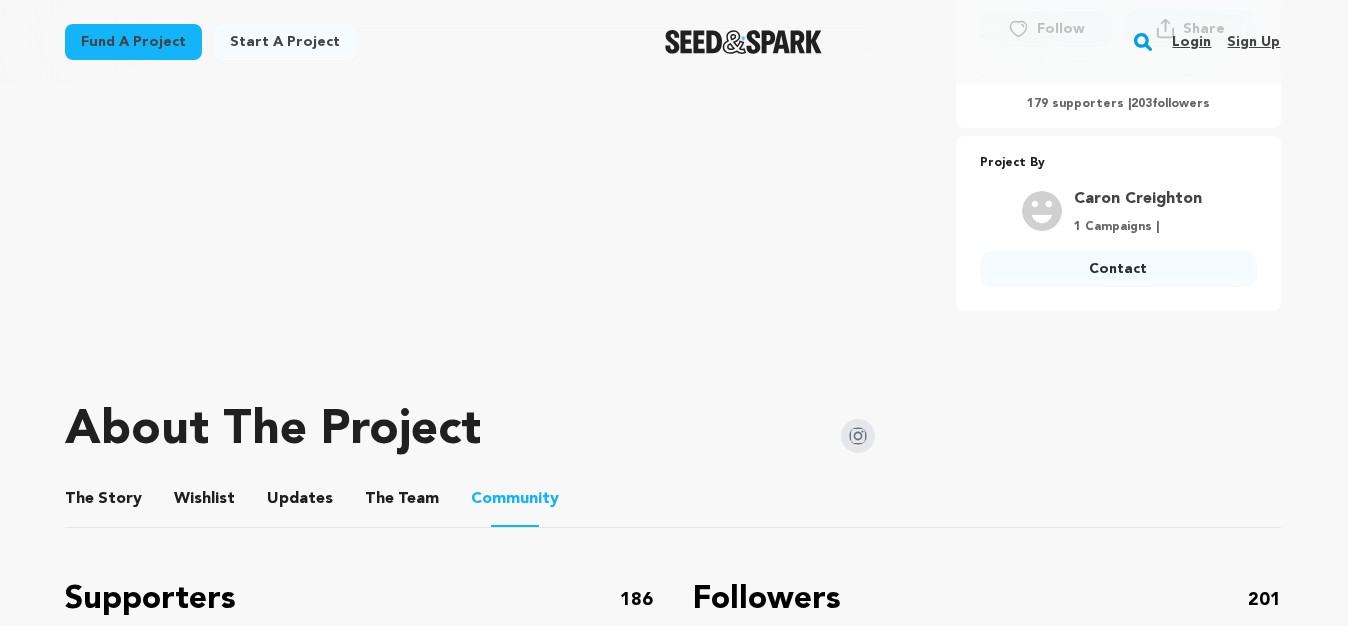 click on "Previous
1
2
3
4
5
6
7
8
9
10
11
12
13
14
15
16
17
18
19
Next" at bounding box center (359, 1996) 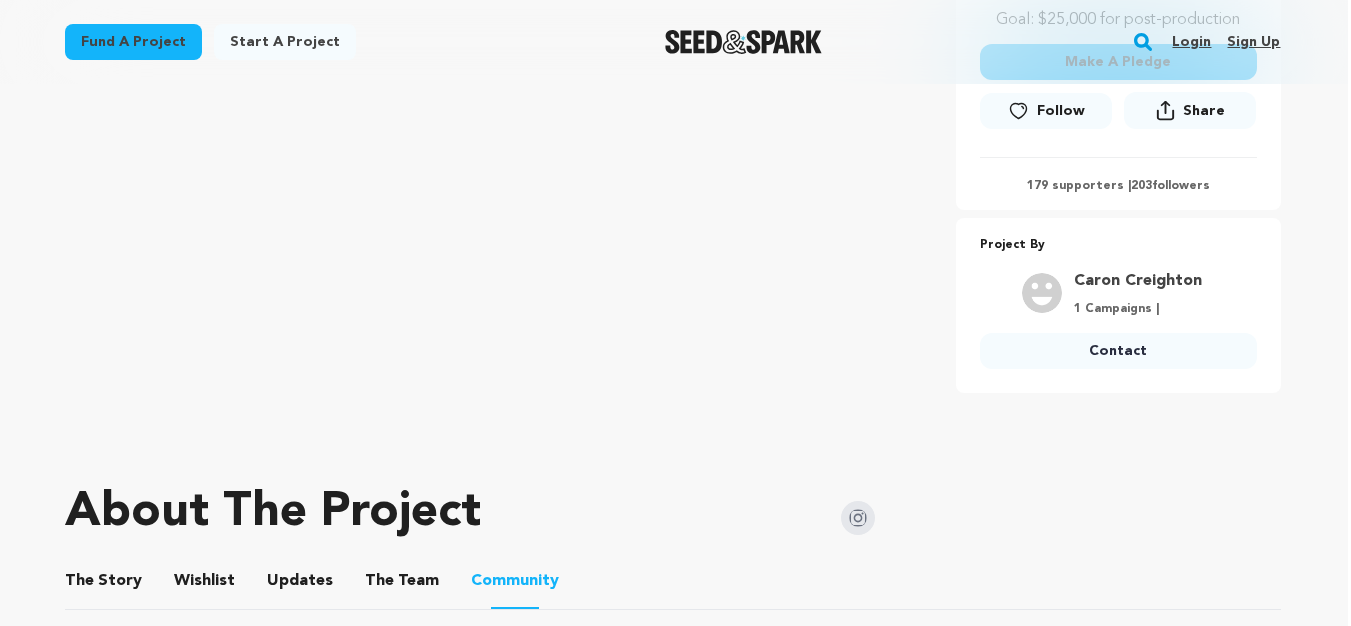 scroll, scrollTop: 2261, scrollLeft: 3, axis: both 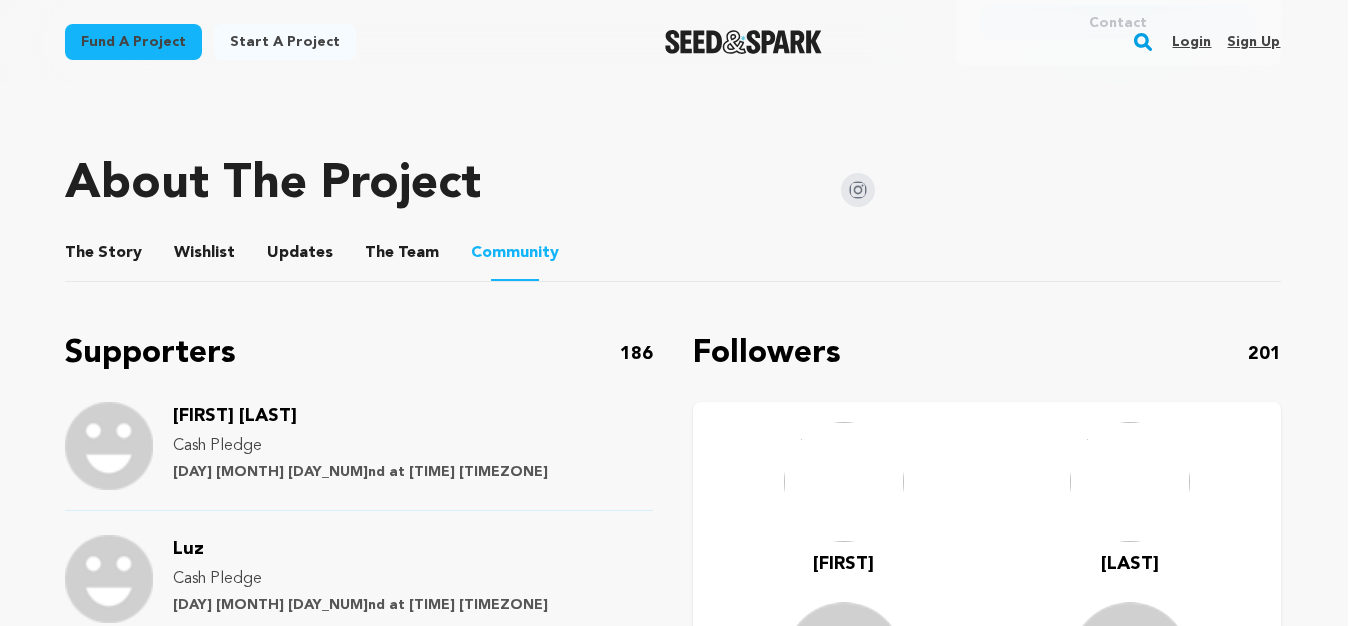 click on "14" at bounding box center (285, 1750) 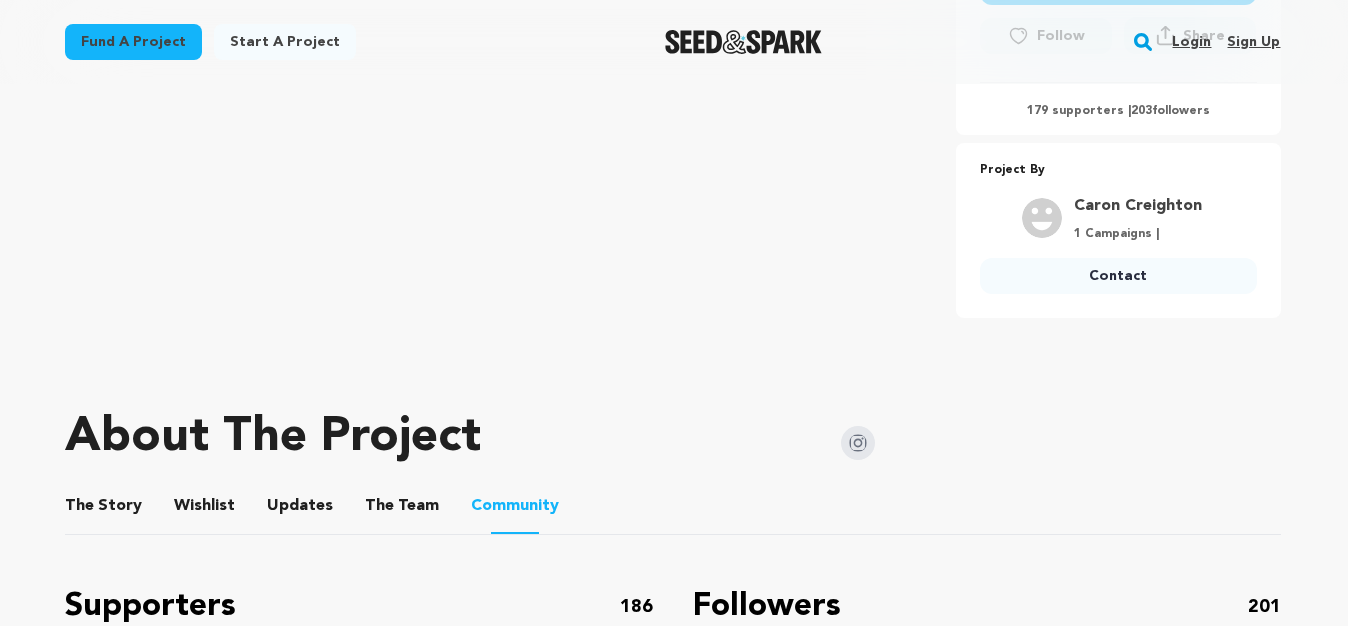 scroll, scrollTop: 2327, scrollLeft: 3, axis: both 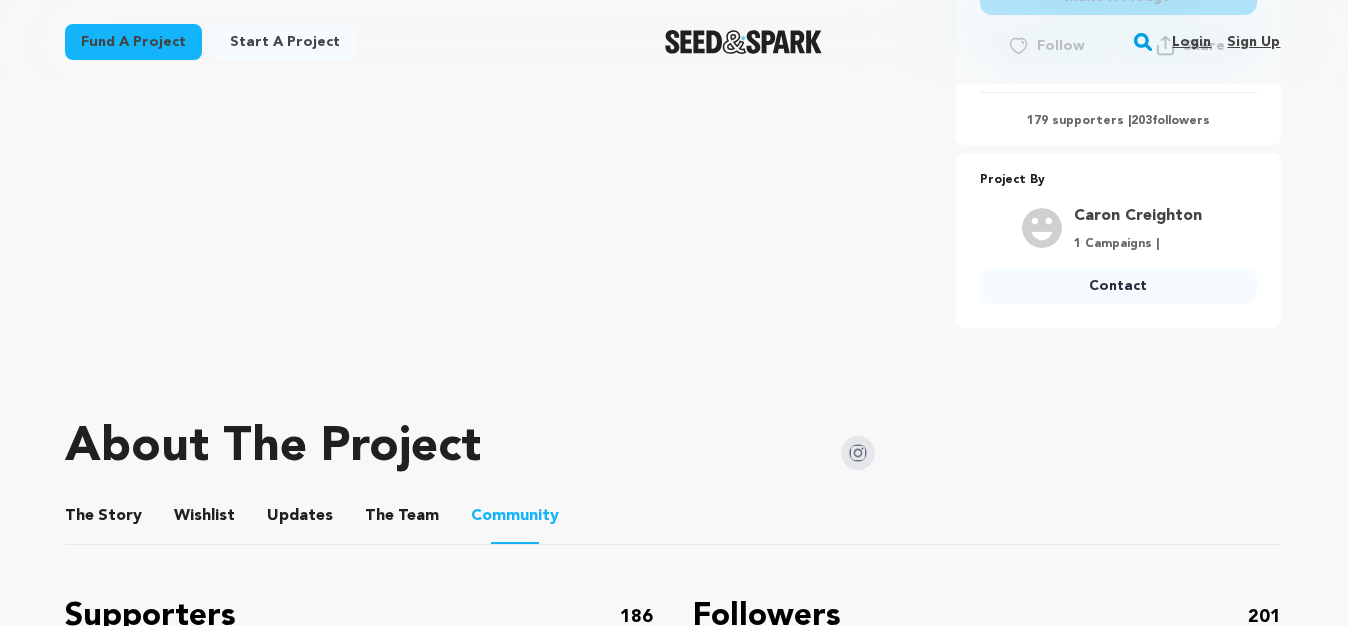 click on "13" at bounding box center [221, 2013] 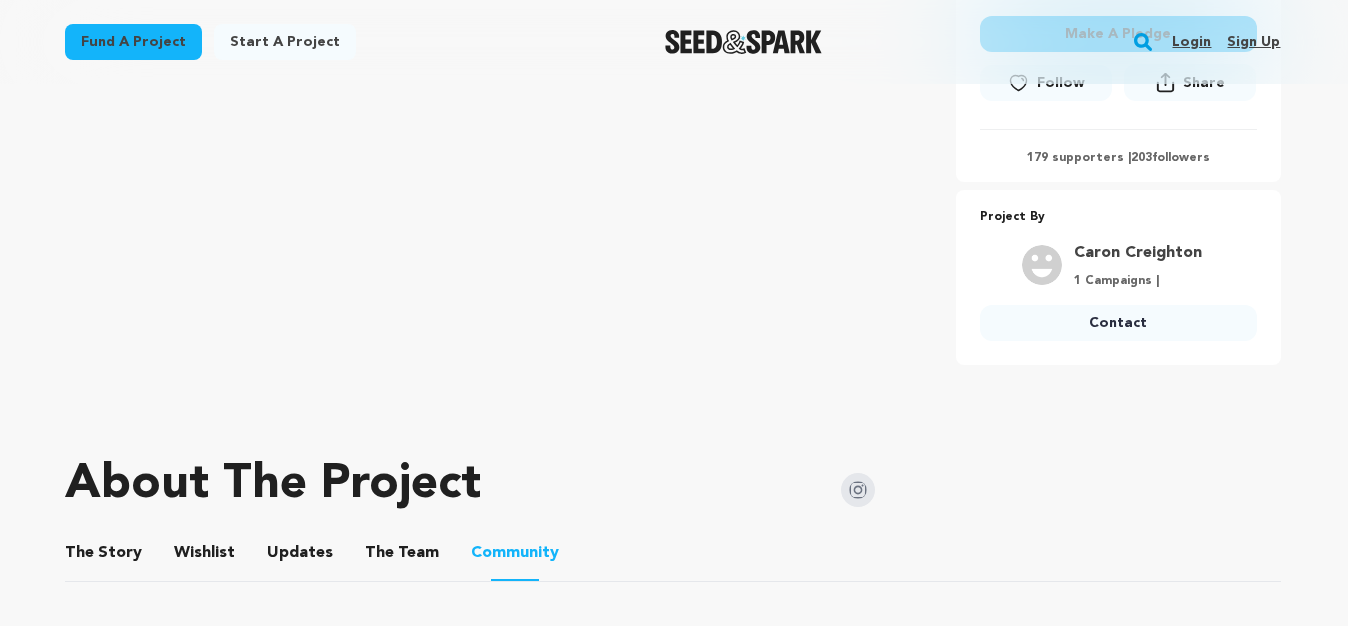 scroll, scrollTop: 2285, scrollLeft: 3, axis: both 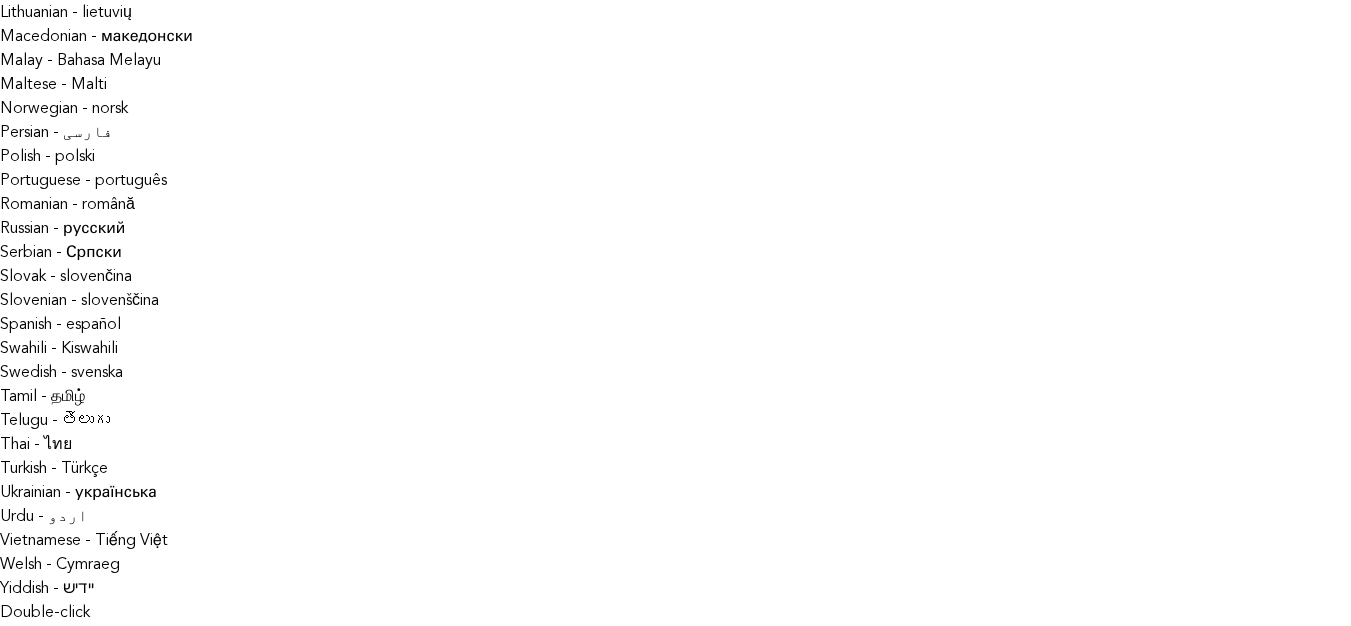 click on "Community" at bounding box center [518, 1863] 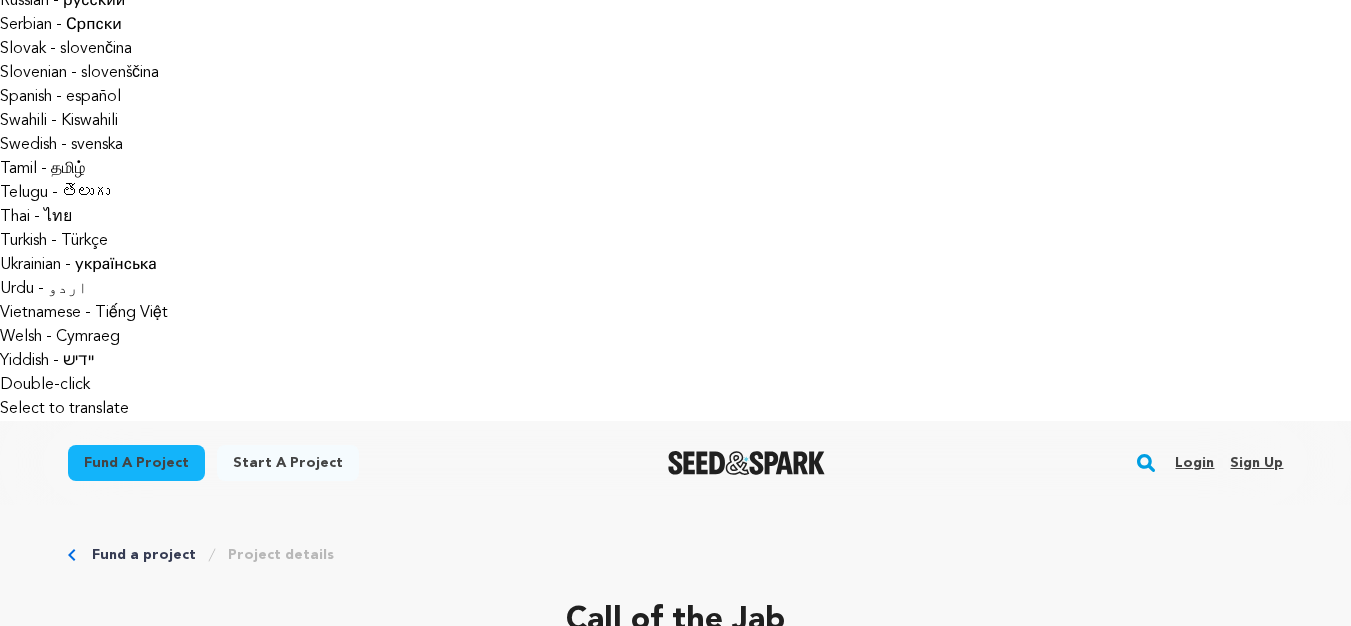 scroll, scrollTop: 1104, scrollLeft: 0, axis: vertical 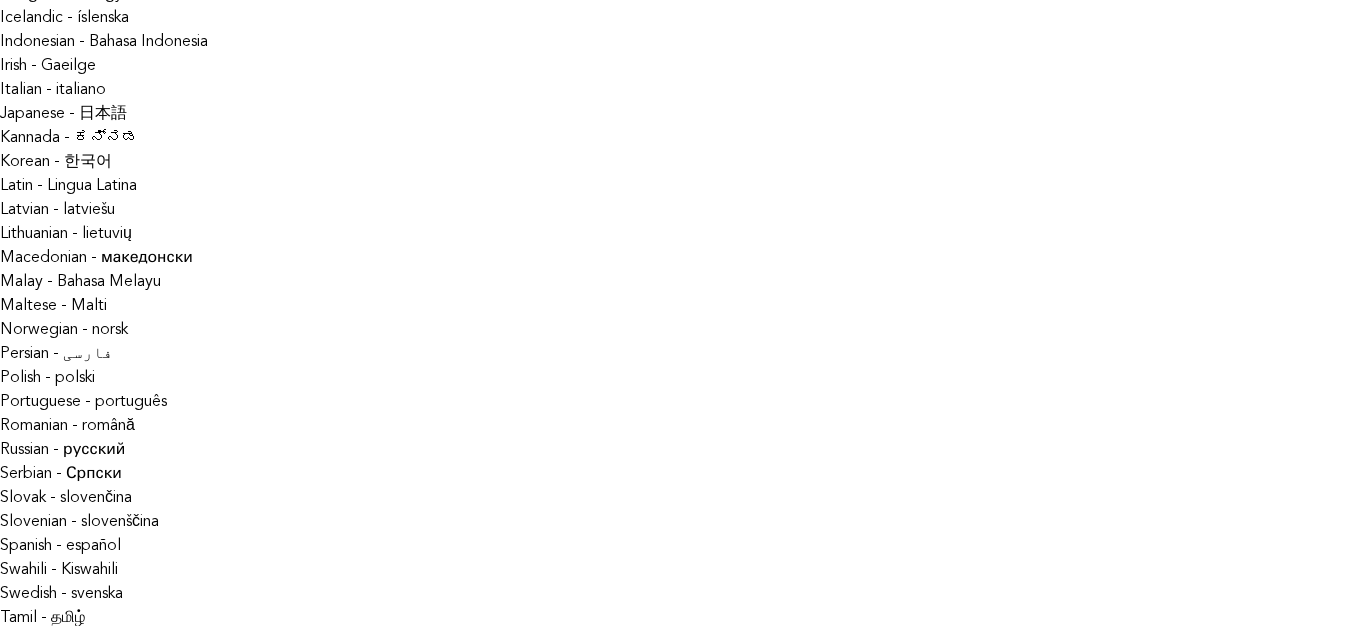 click on "Community" at bounding box center [518, 2060] 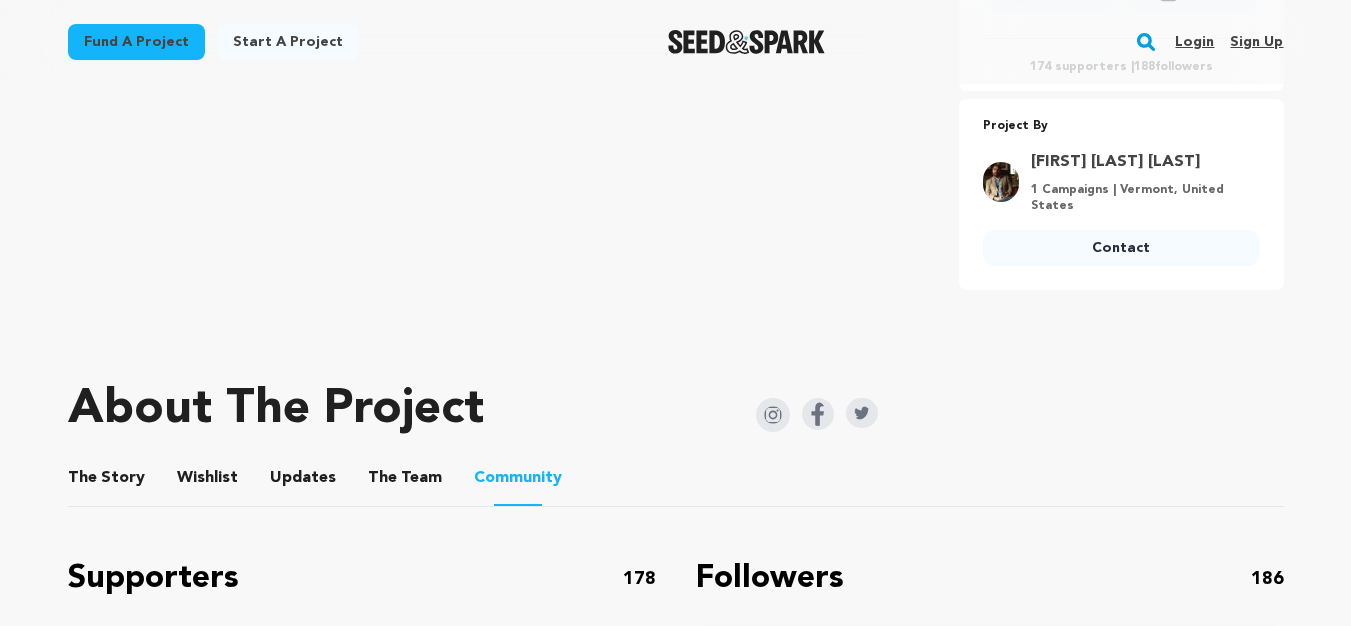 scroll, scrollTop: 2388, scrollLeft: 0, axis: vertical 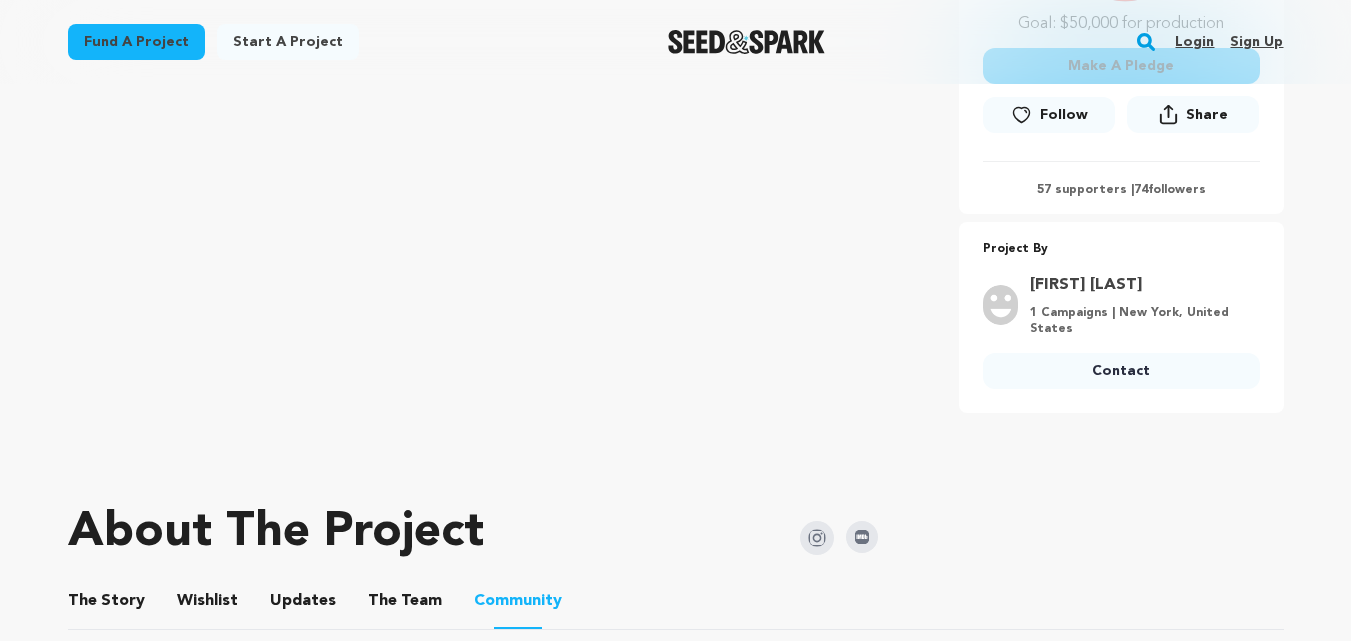 click on "2" at bounding box center [278, 2098] 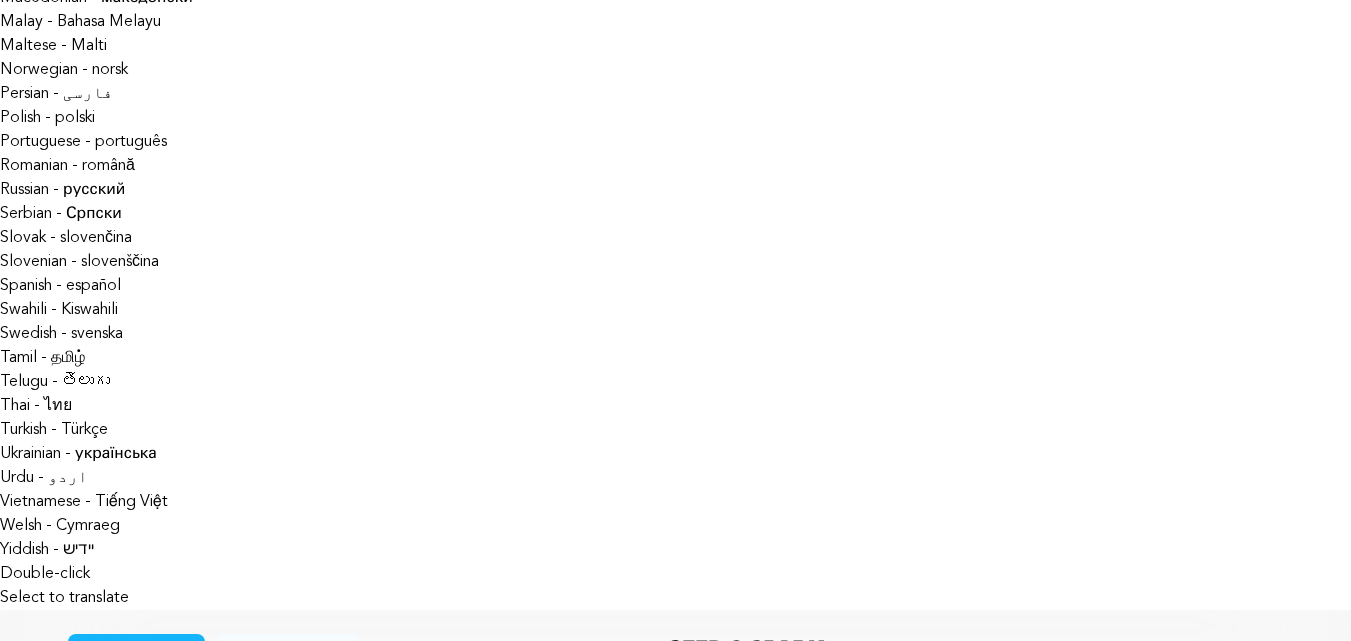 scroll, scrollTop: 1072, scrollLeft: 0, axis: vertical 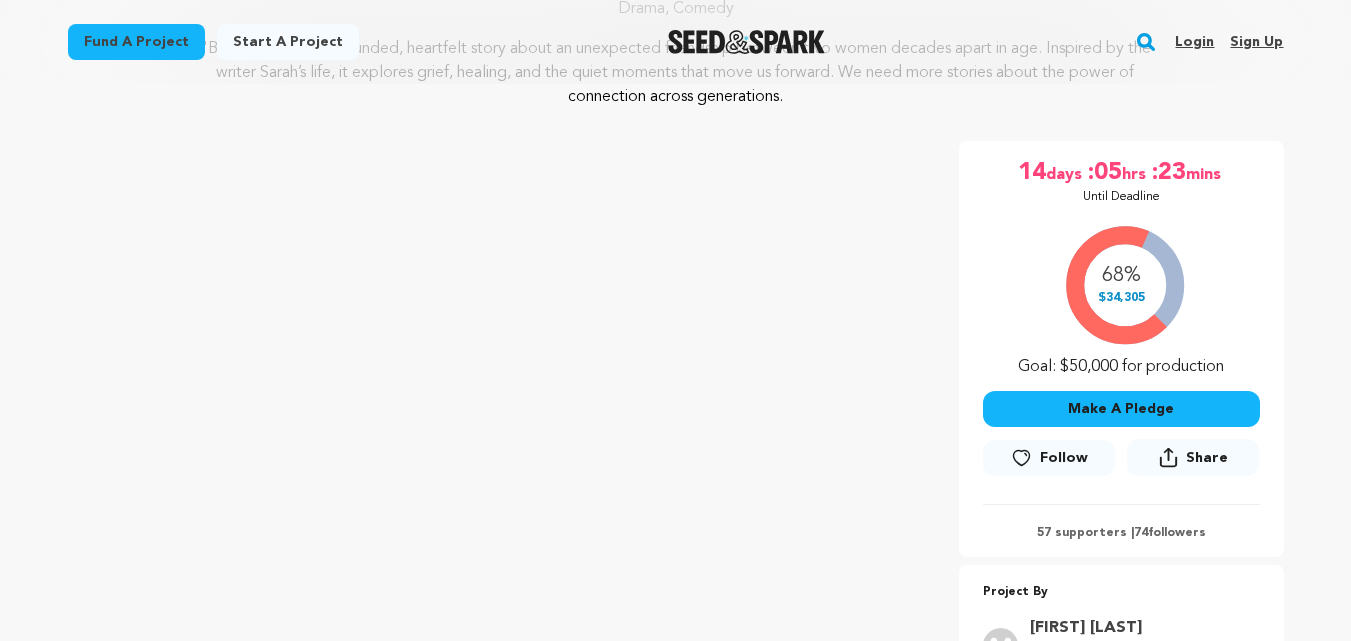 click on "[FIRST] [LAST]" at bounding box center [238, 2038] 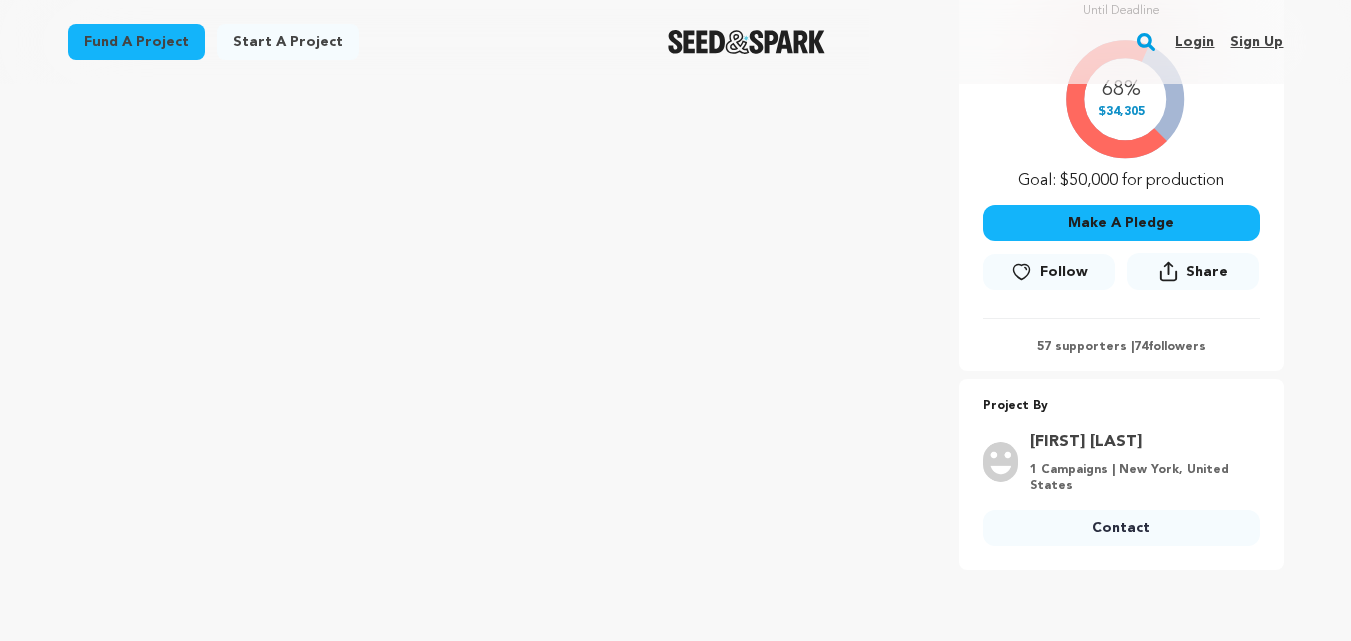 scroll, scrollTop: 2126, scrollLeft: 0, axis: vertical 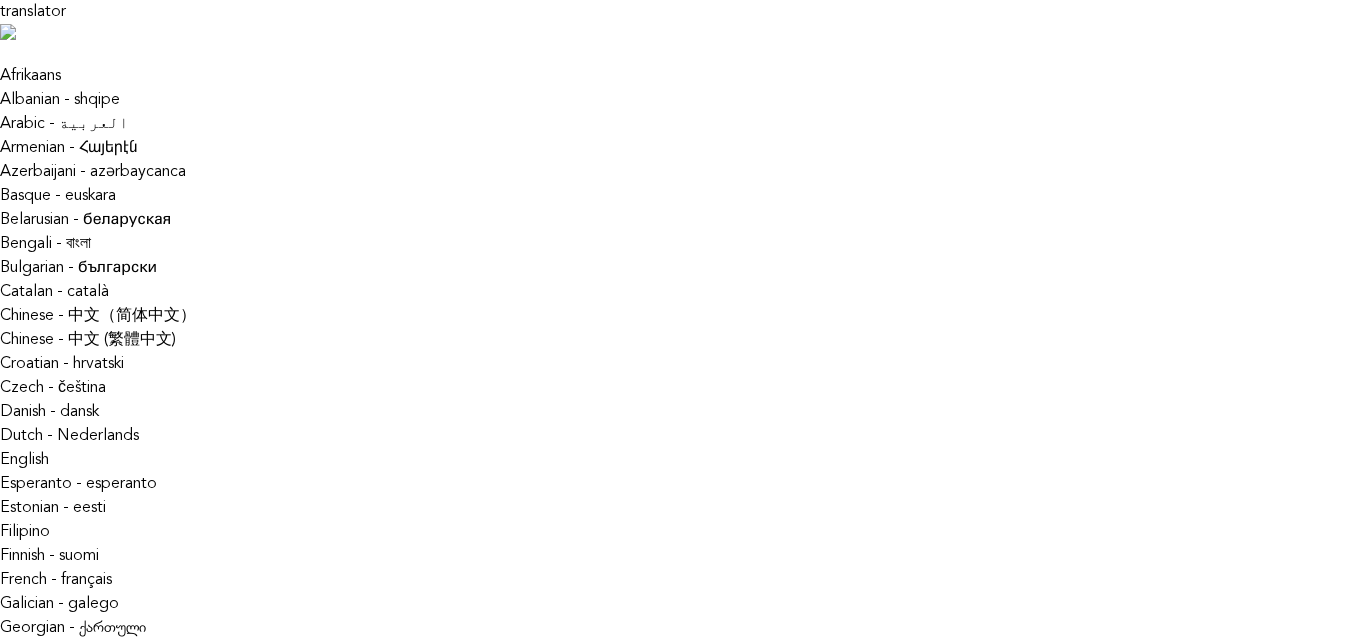 click on "Seedandspark sgatt89
Follow
Contact" at bounding box center [676, 1930] 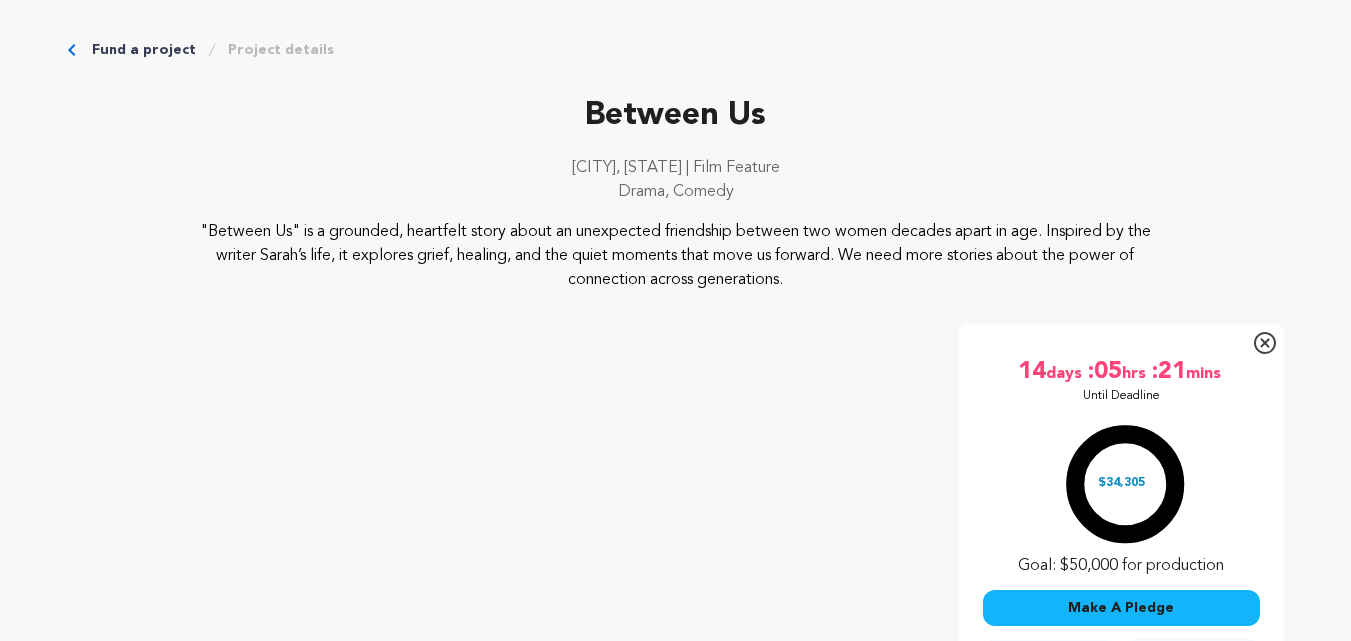 scroll, scrollTop: 0, scrollLeft: 0, axis: both 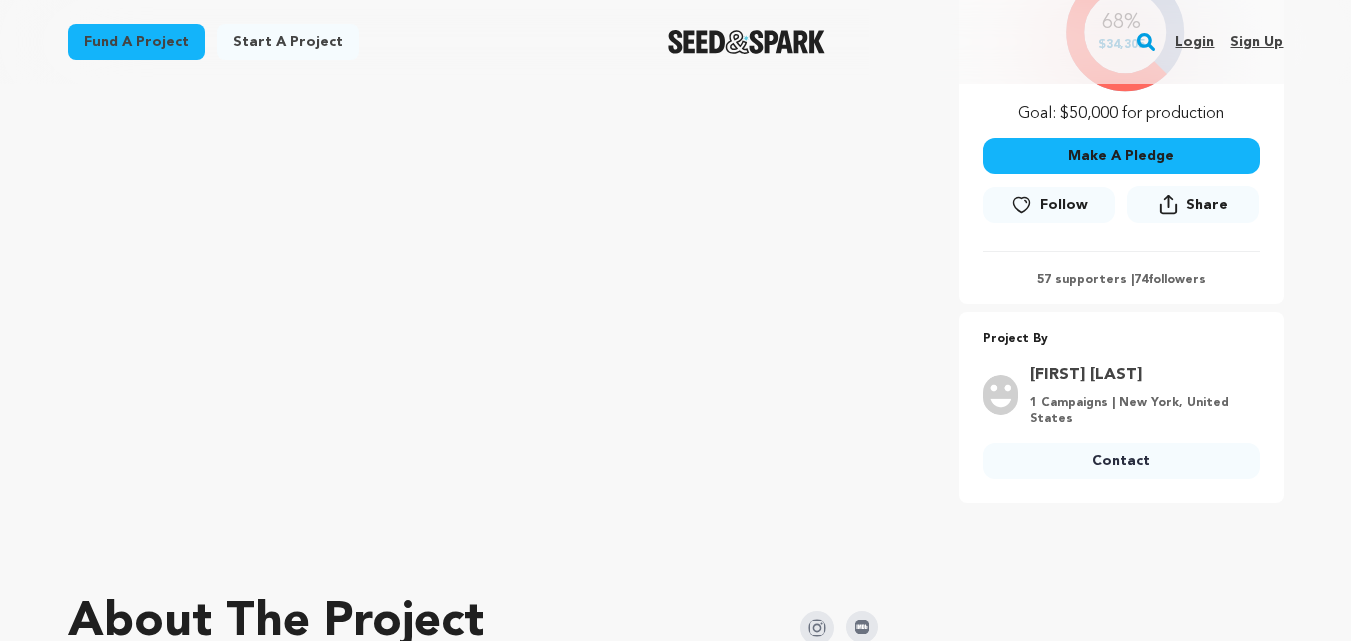 click on "Previous
1
2
3
4
5
6
Next" at bounding box center (362, 2188) 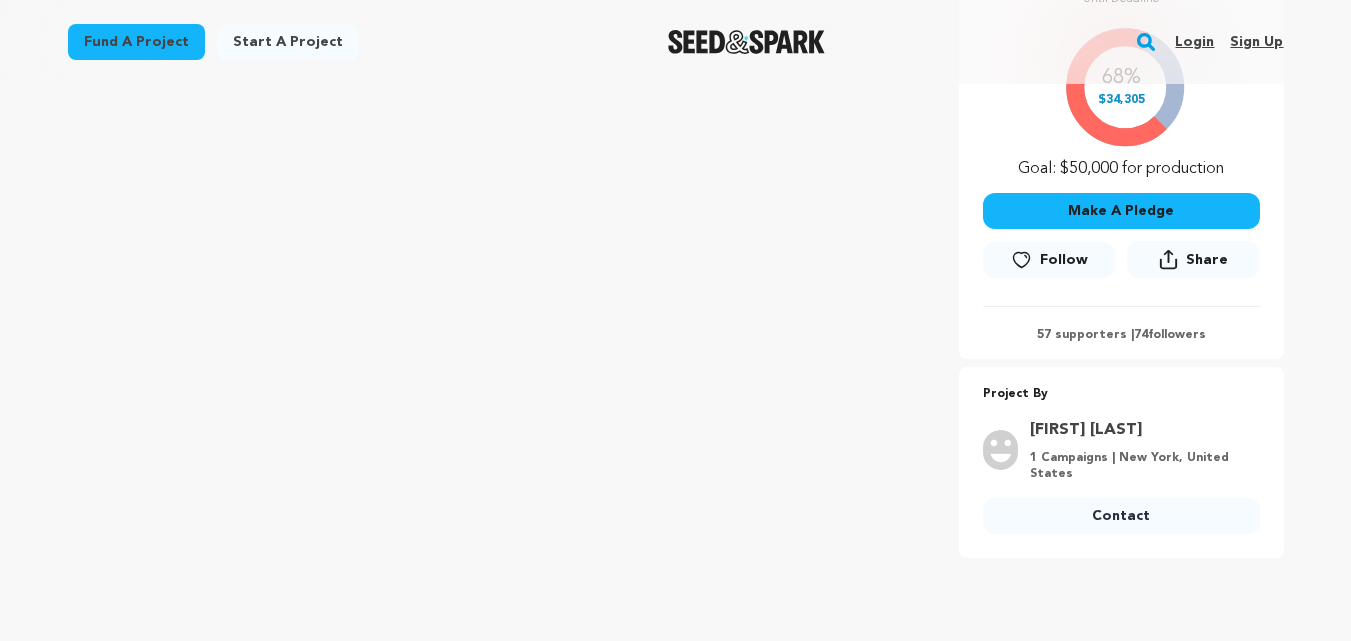 scroll, scrollTop: 2182, scrollLeft: 0, axis: vertical 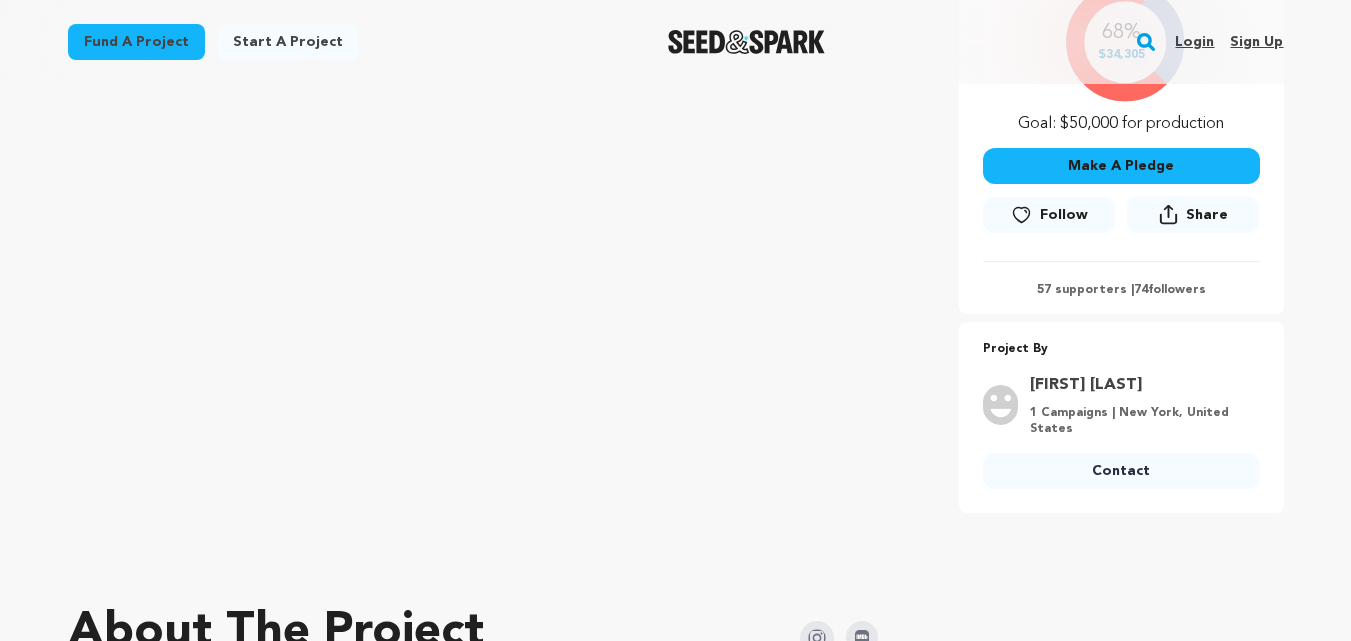 click on "3" at bounding box center [334, 2198] 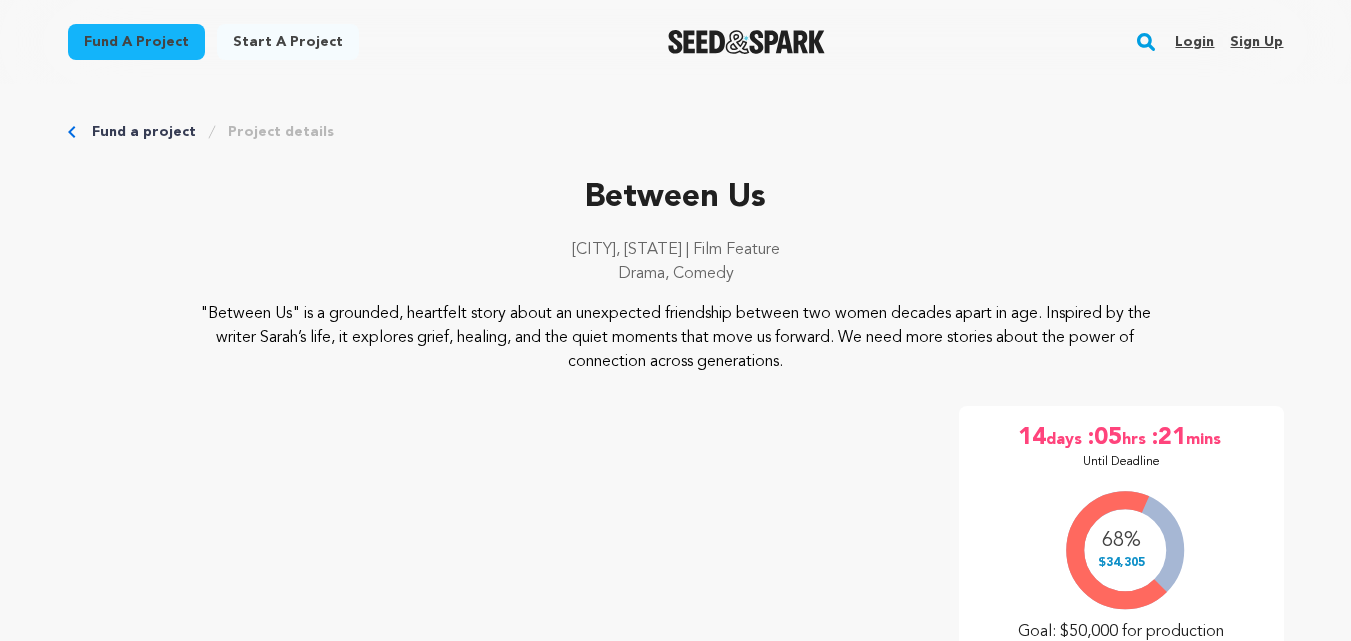 scroll, scrollTop: 1670, scrollLeft: 0, axis: vertical 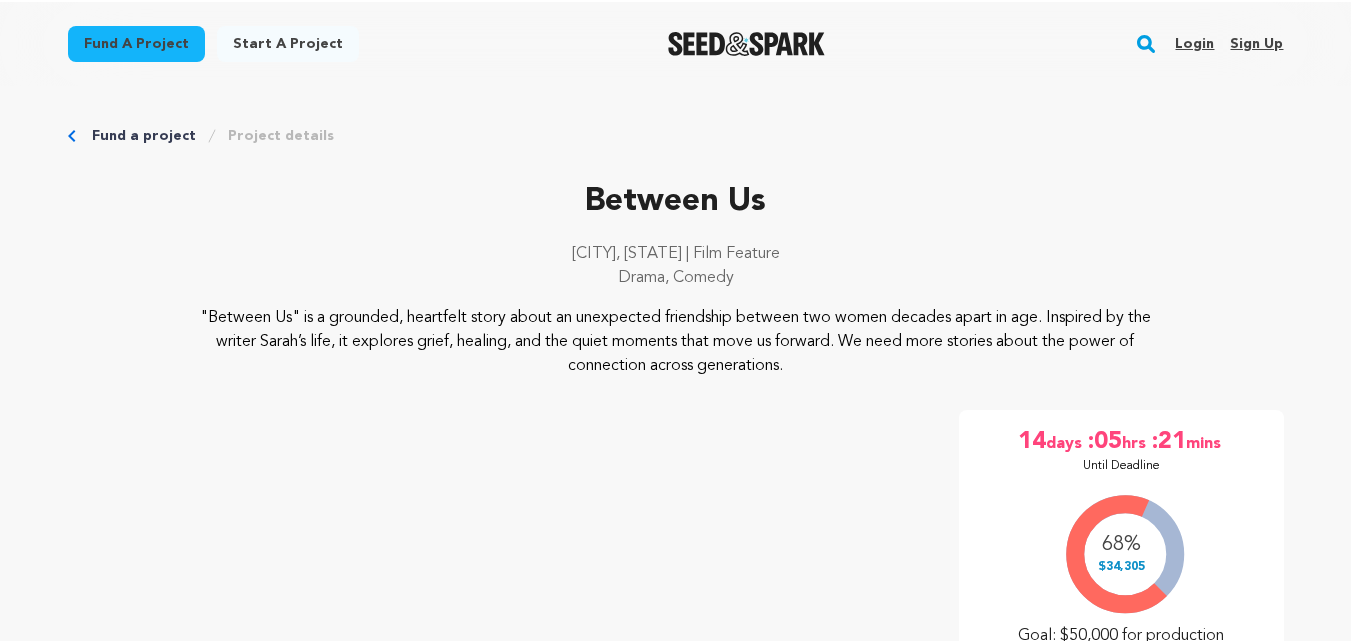 click on "Madeline Brewer" at bounding box center (238, 1908) 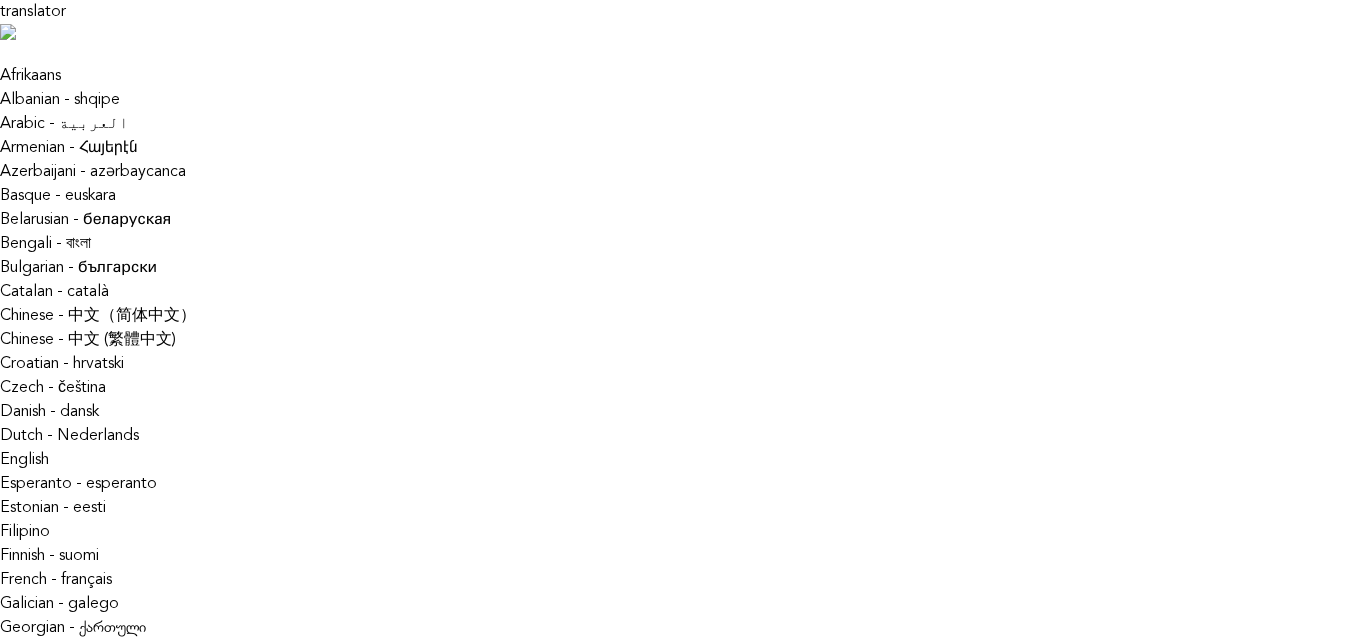 scroll, scrollTop: 0, scrollLeft: 0, axis: both 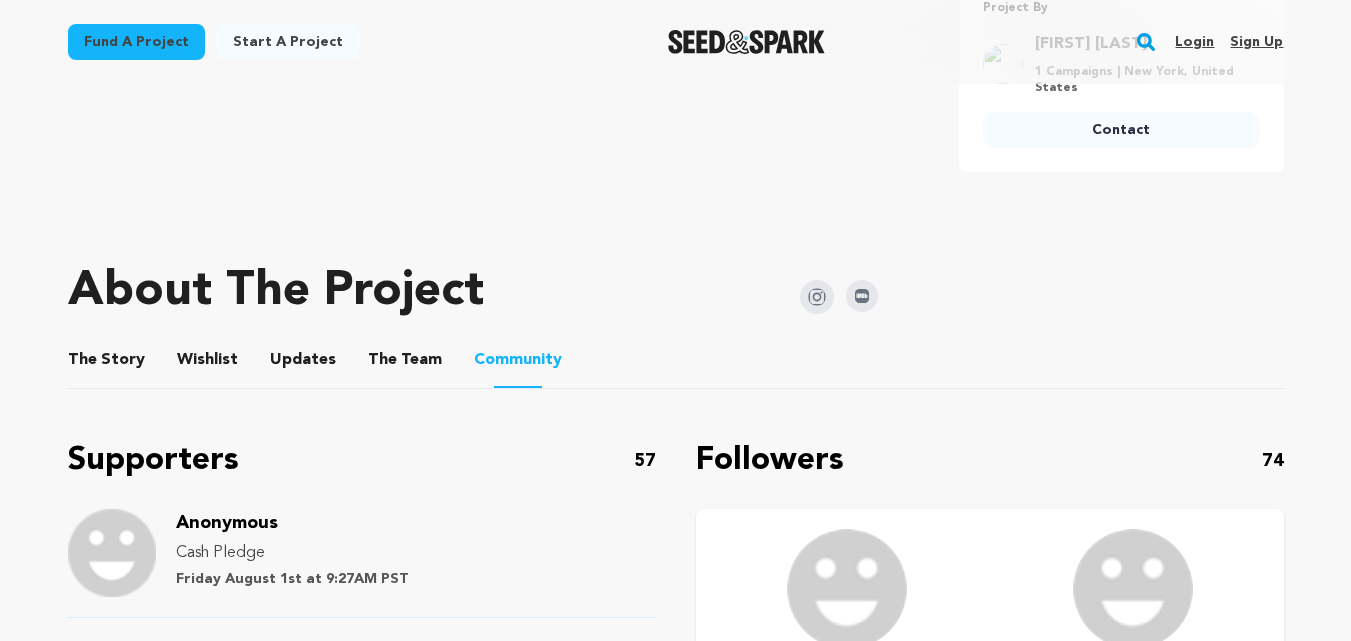 click on "3" at bounding box center (334, 1857) 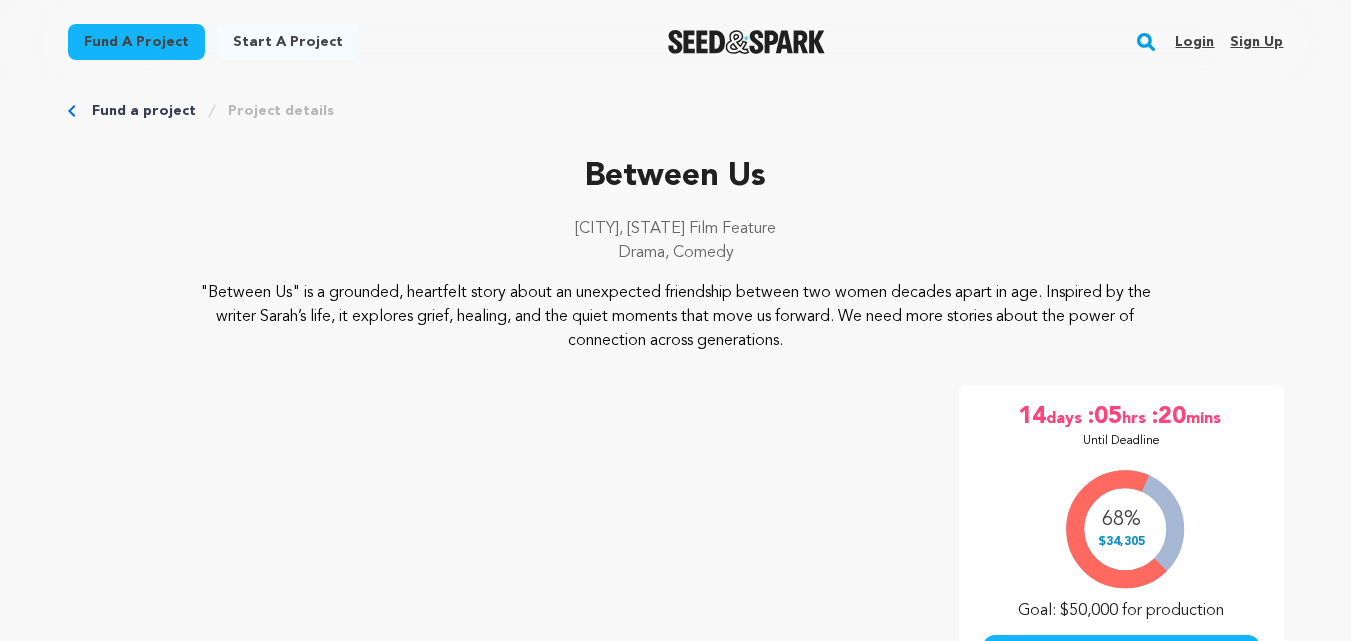 scroll, scrollTop: 1694, scrollLeft: 0, axis: vertical 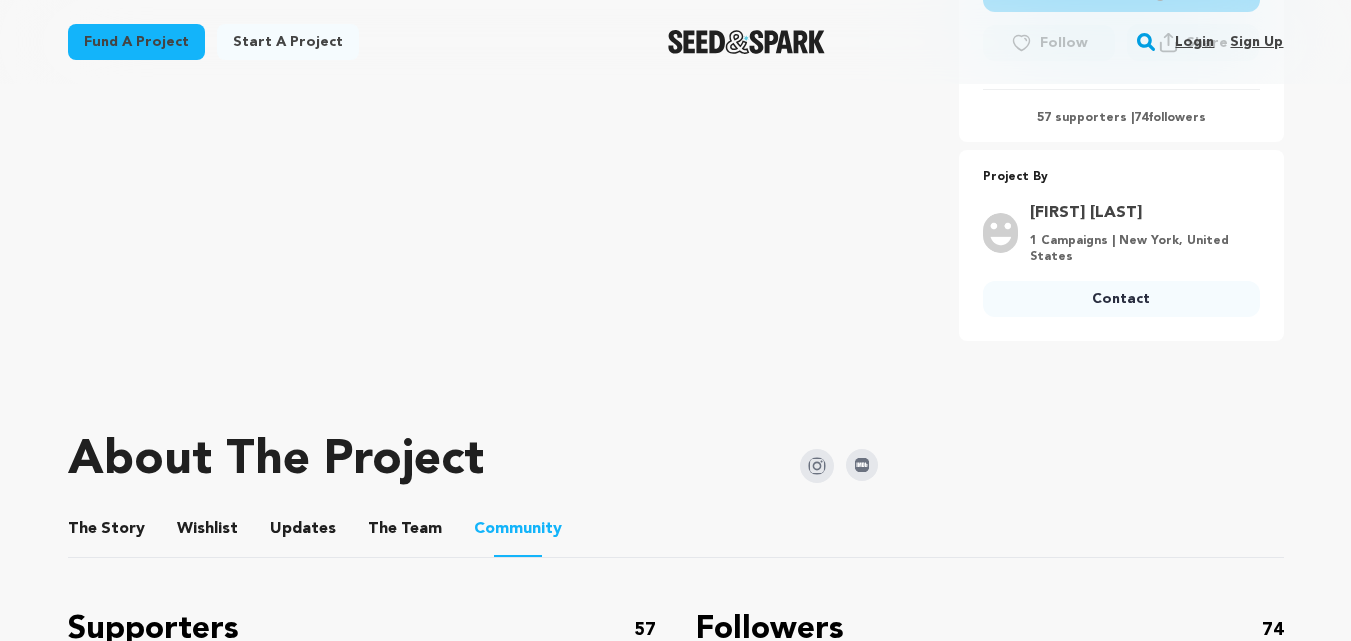 click on "4" at bounding box center [390, 2026] 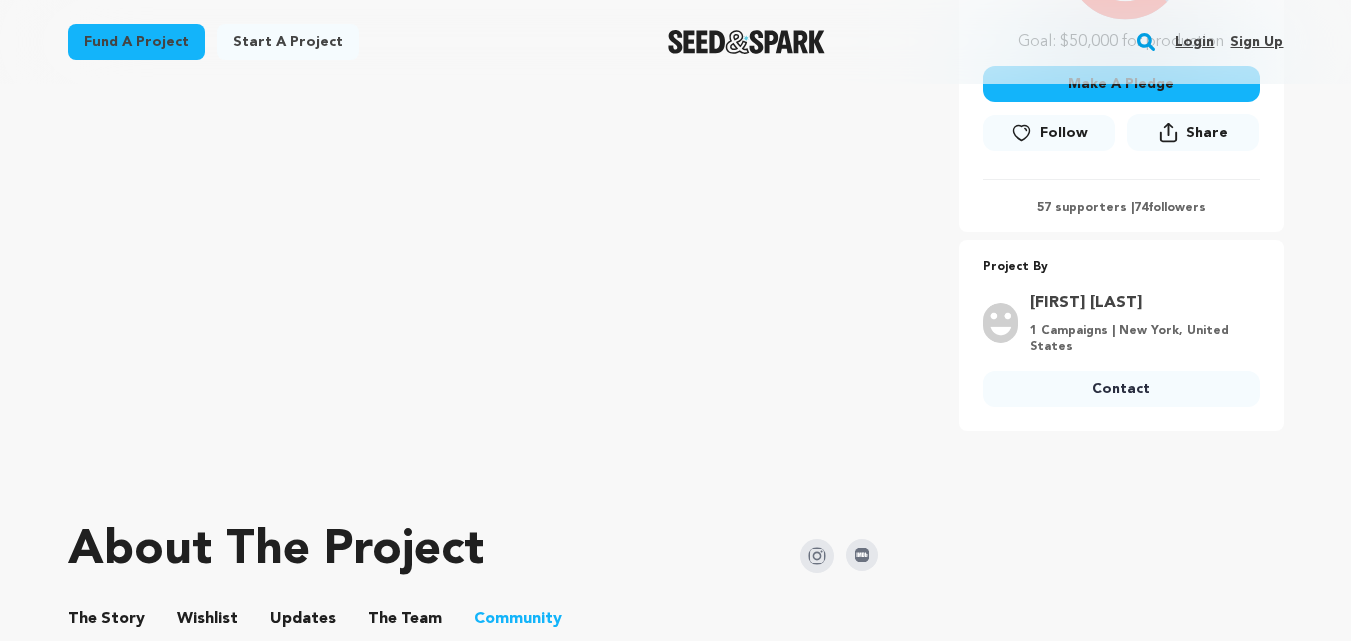 scroll, scrollTop: 2259, scrollLeft: 0, axis: vertical 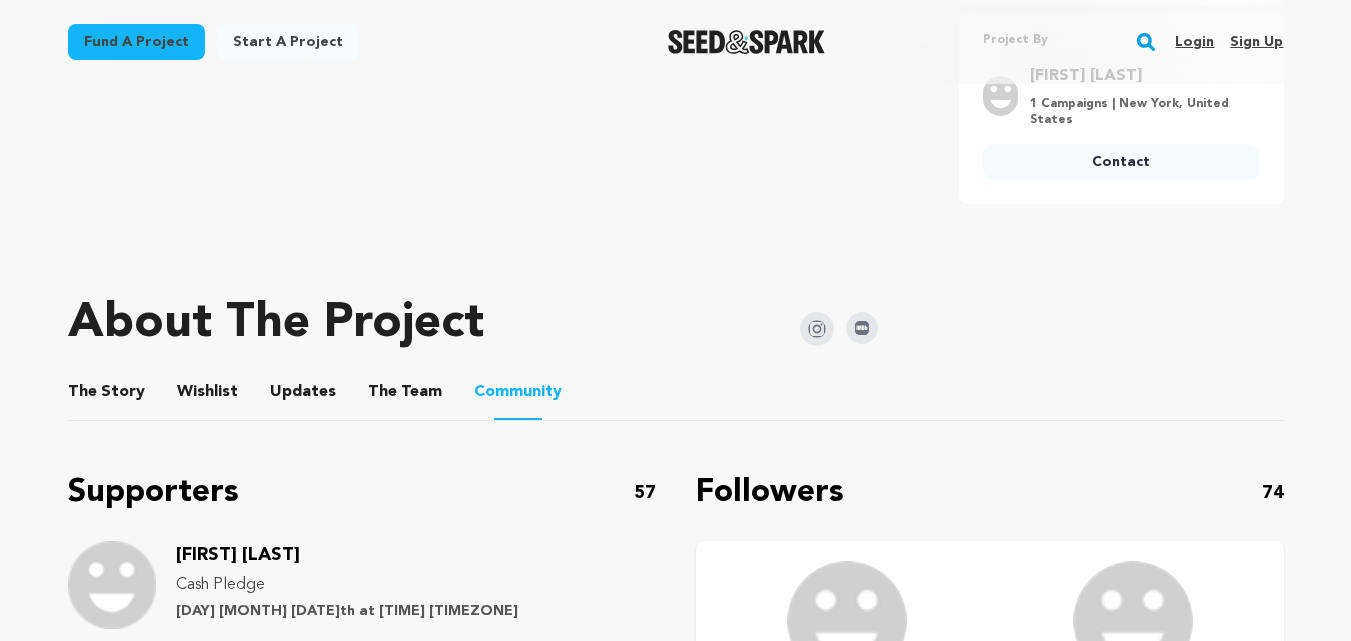 click on "5" at bounding box center (446, 1889) 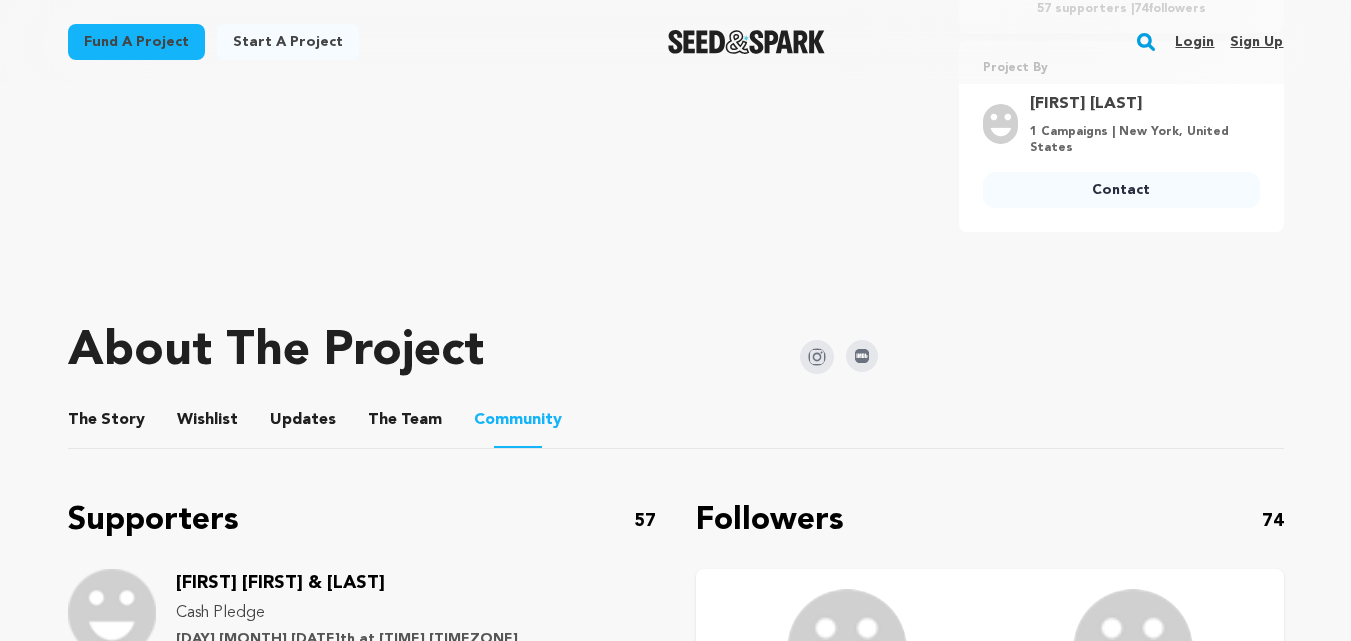 scroll, scrollTop: 2455, scrollLeft: 0, axis: vertical 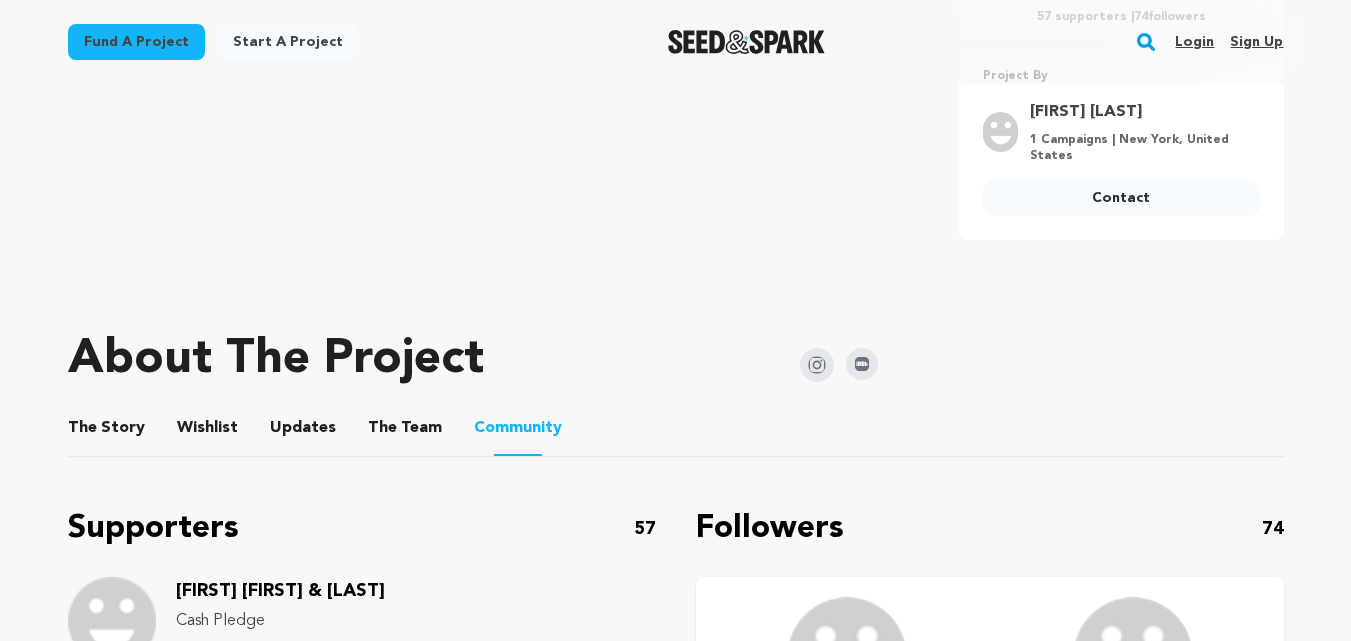 click on "4" at bounding box center [390, 1925] 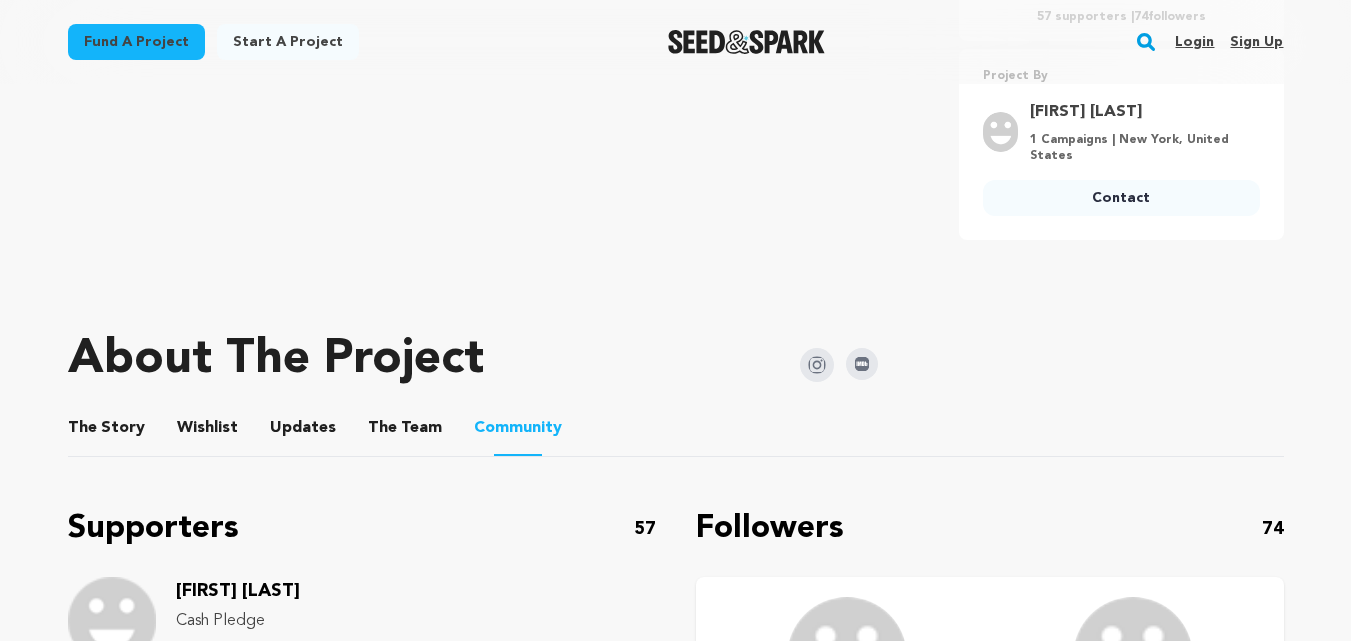 click on "Previous
1
2
3
4
5
6
Next" at bounding box center (362, 1925) 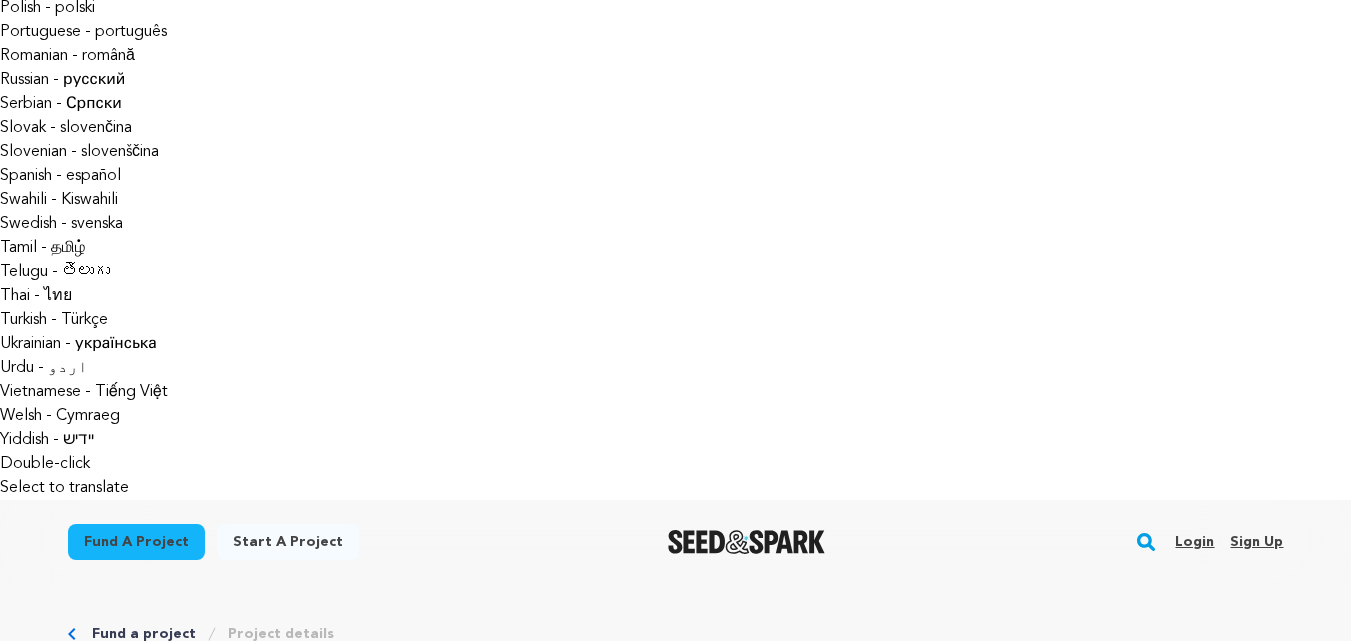 scroll, scrollTop: 1171, scrollLeft: 0, axis: vertical 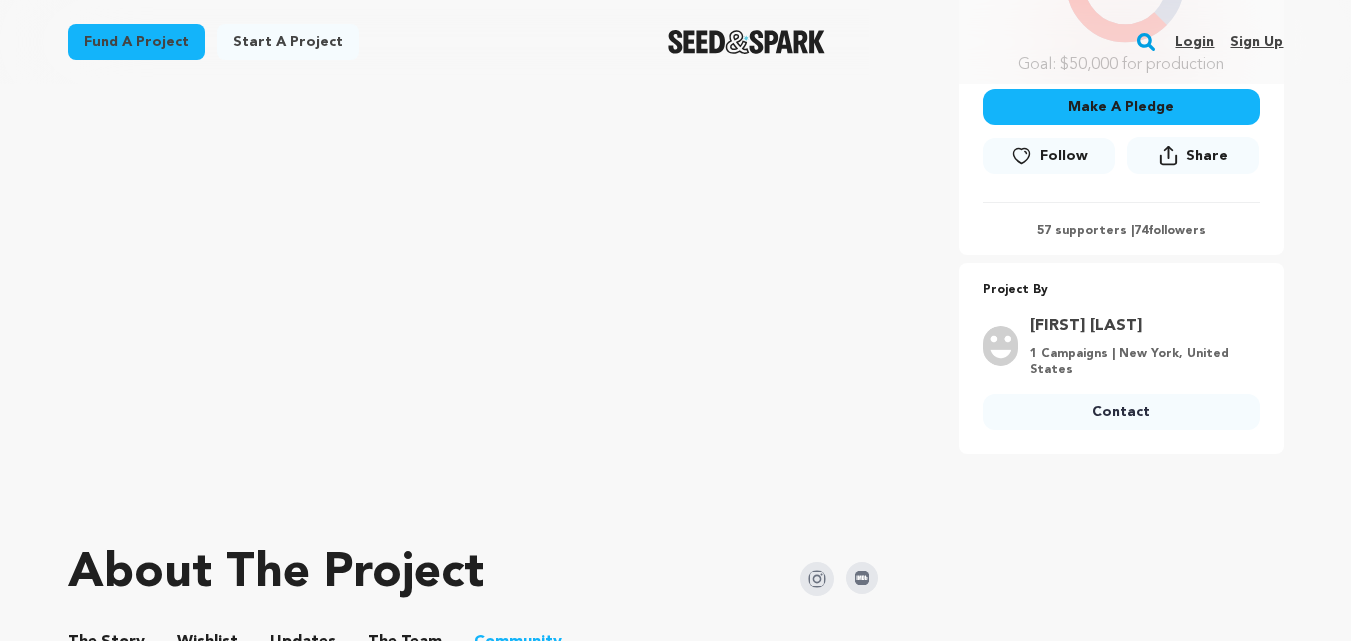 click on "6" at bounding box center (502, 2139) 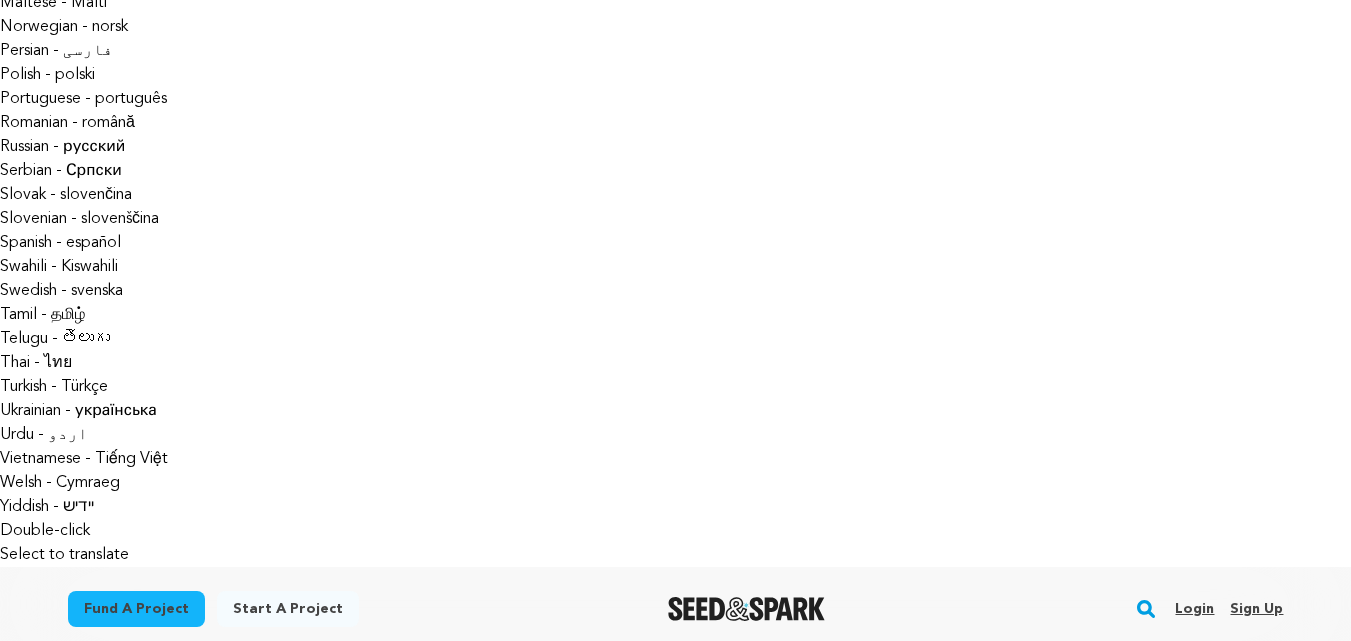 scroll, scrollTop: 1091, scrollLeft: 0, axis: vertical 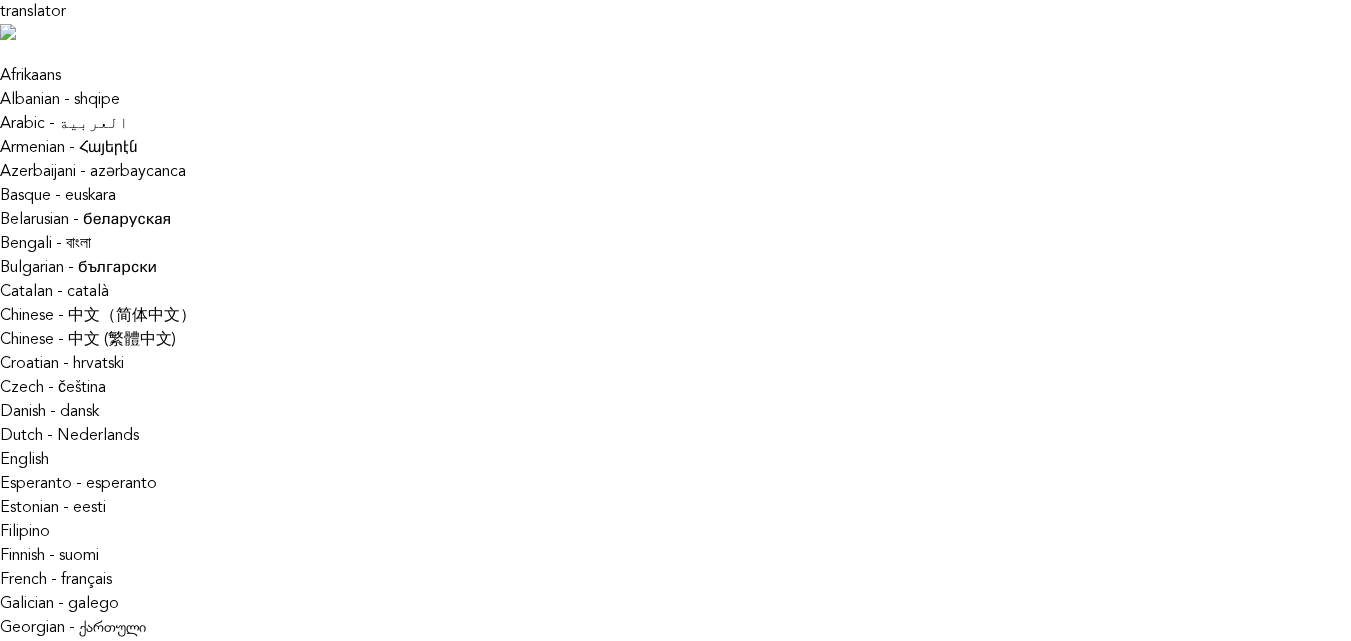 click on "[FIRST] [LAST]
[CITY]
, [STATE]
Follow" at bounding box center [676, 1932] 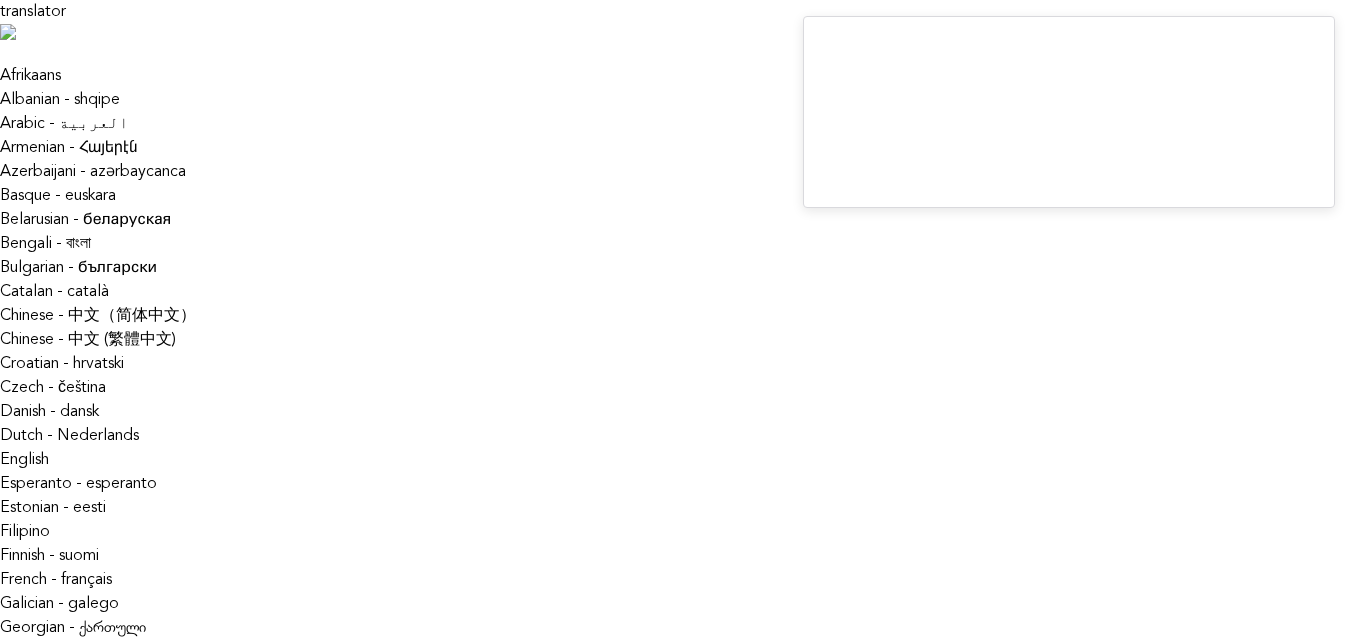 click on "[FIRST] [LAST]
[CITY]
, [STATE]
Follow" at bounding box center (676, 1932) 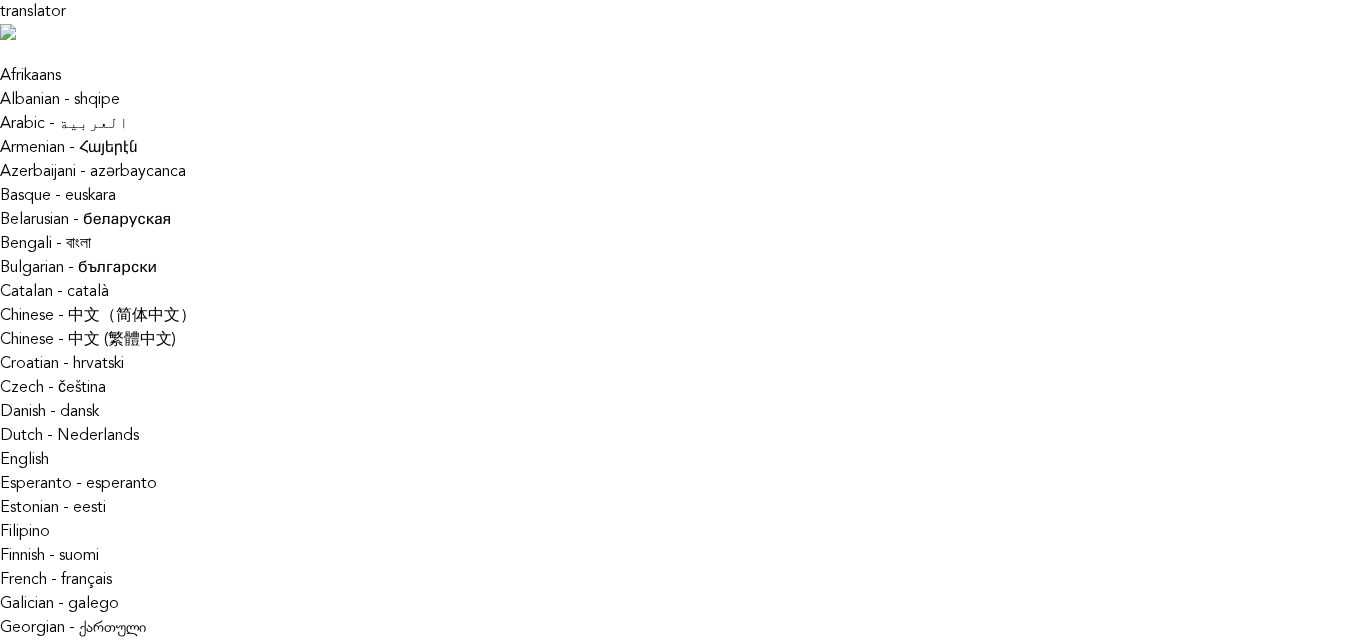 click on "[FIRST] [LAST]
[CITY]
, [STATE]
Follow" at bounding box center (676, 1932) 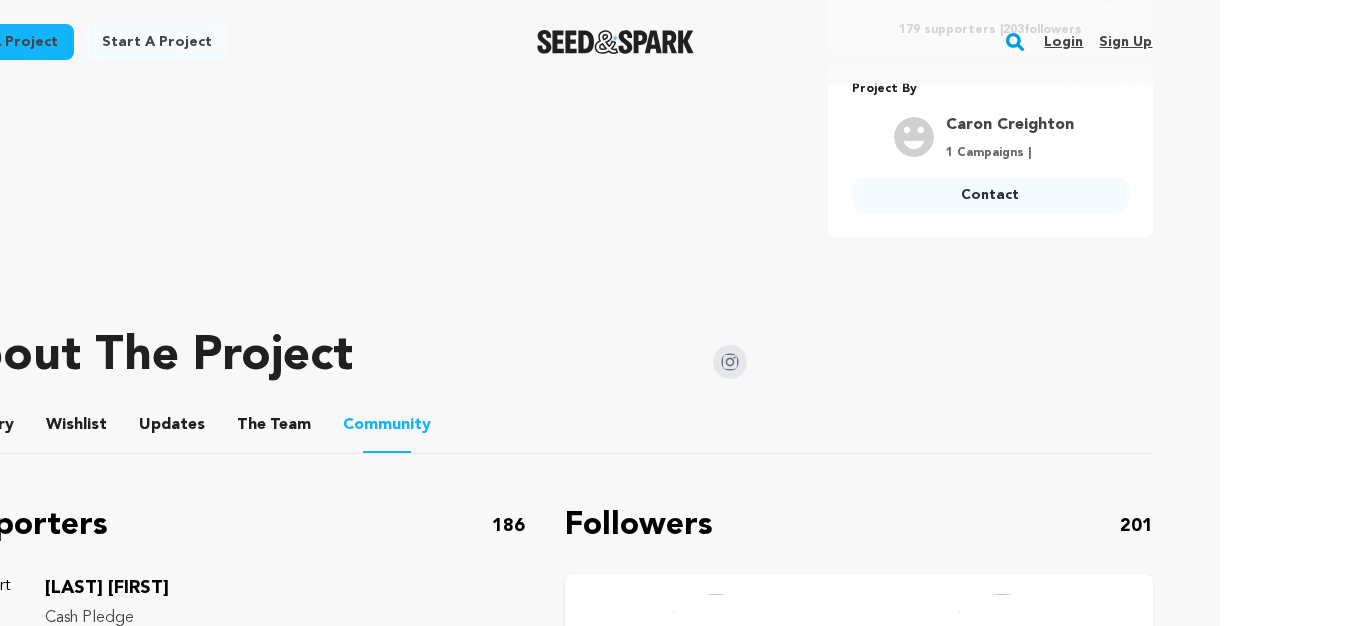 scroll, scrollTop: 2418, scrollLeft: 133, axis: both 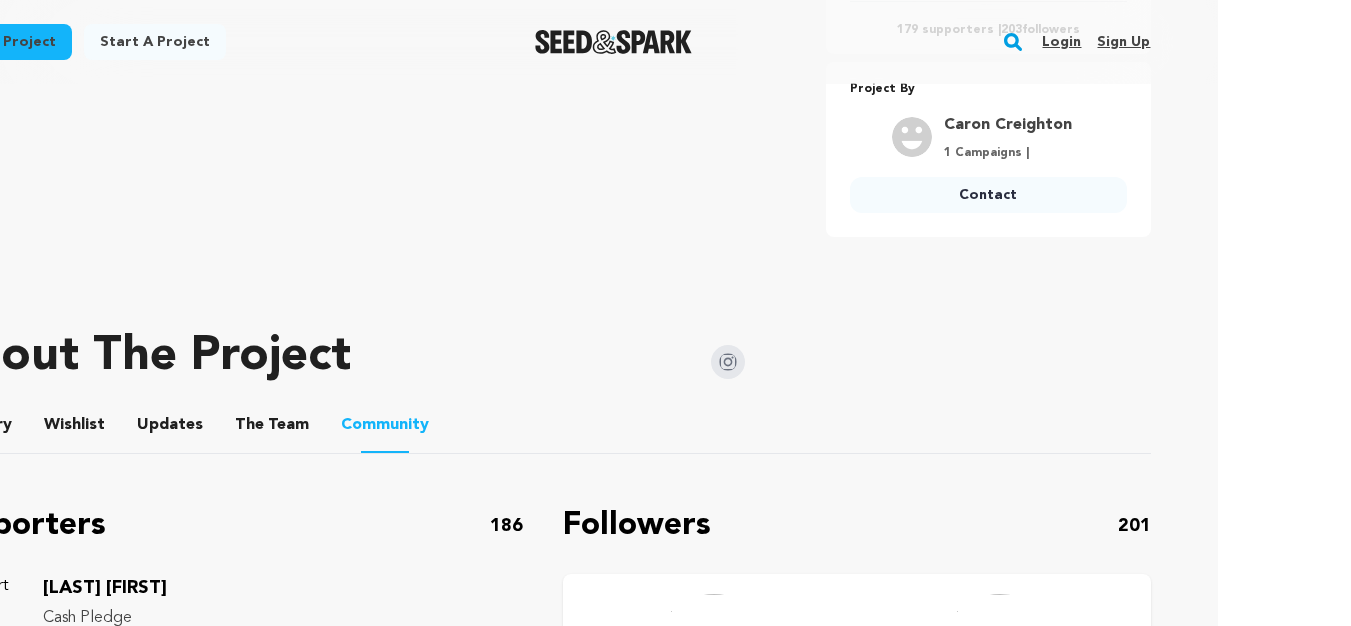 click on "14" at bounding box center (450, 1922) 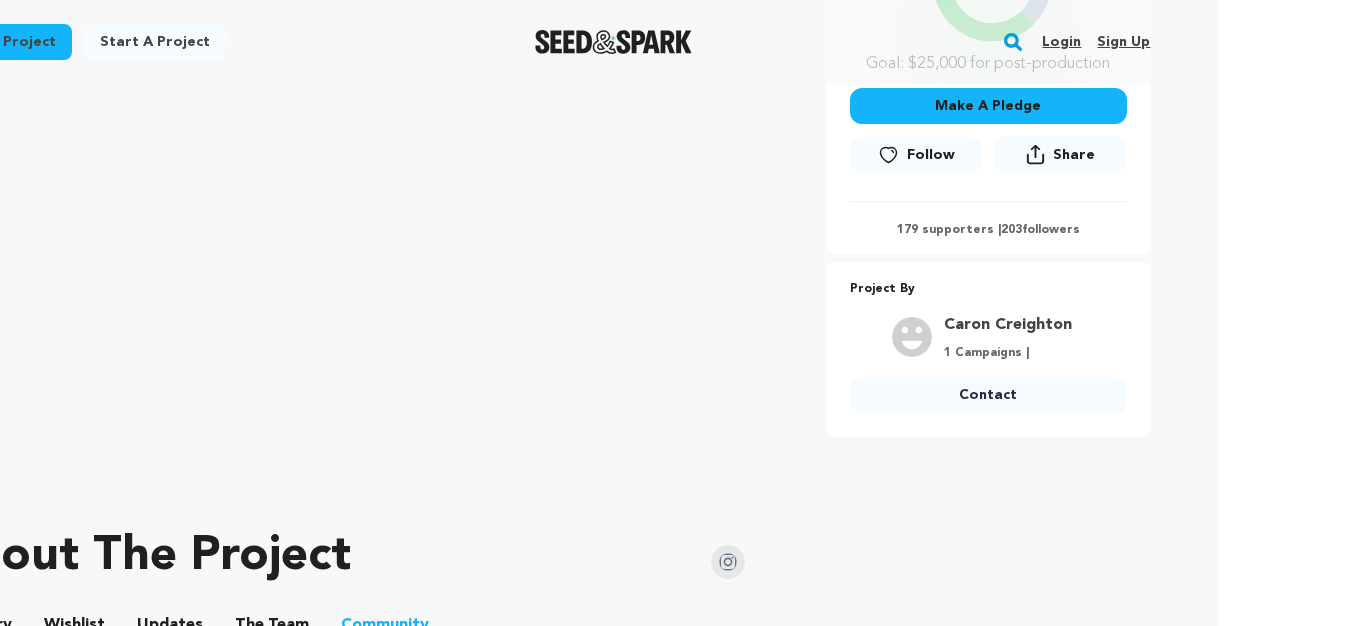 scroll, scrollTop: 2218, scrollLeft: 0, axis: vertical 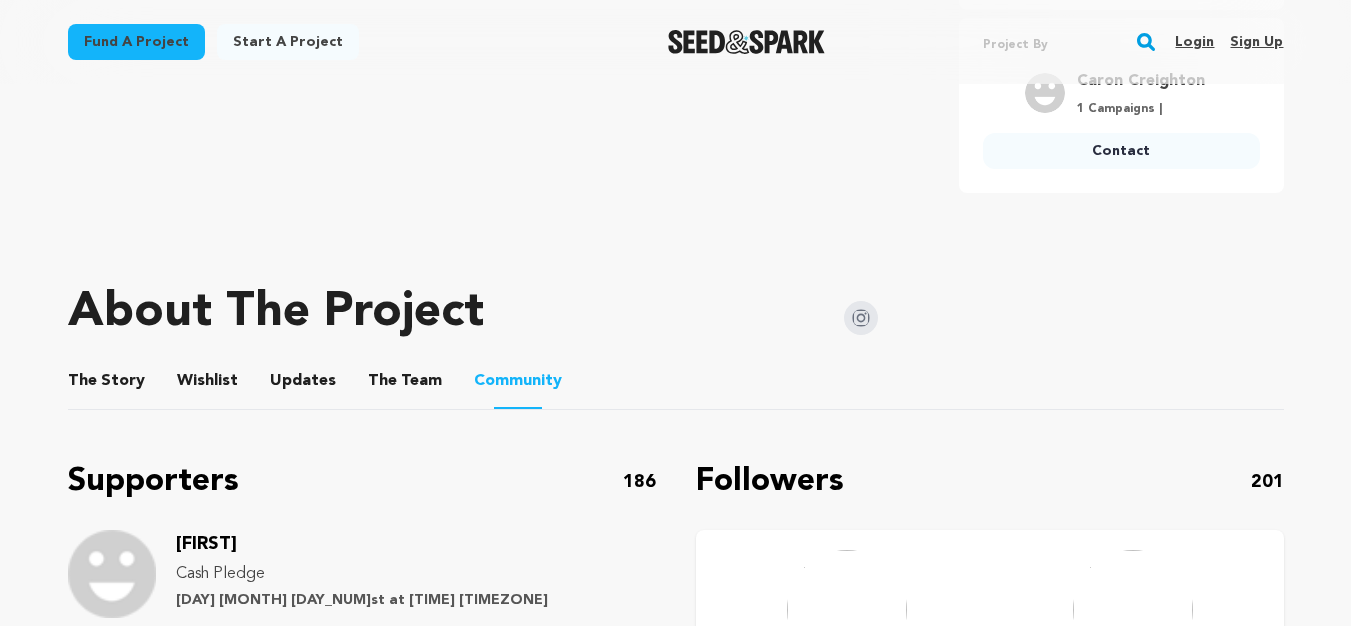 click on "15" at bounding box center (453, 1878) 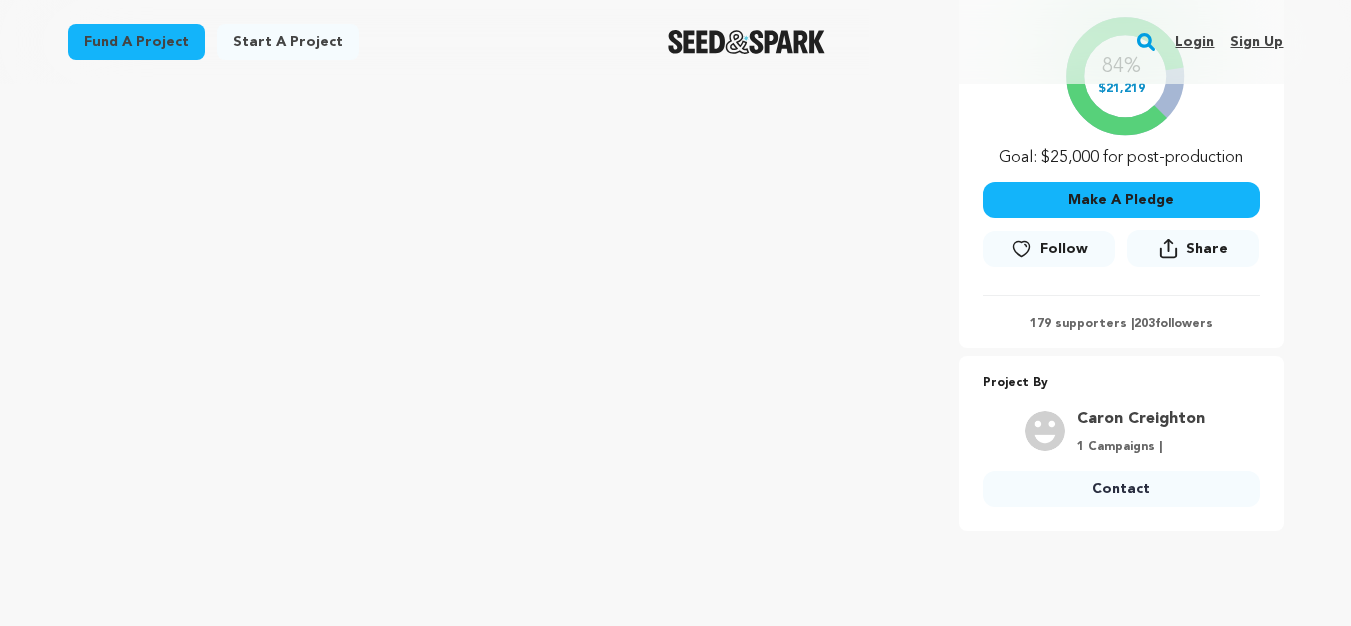 scroll, scrollTop: 2121, scrollLeft: 0, axis: vertical 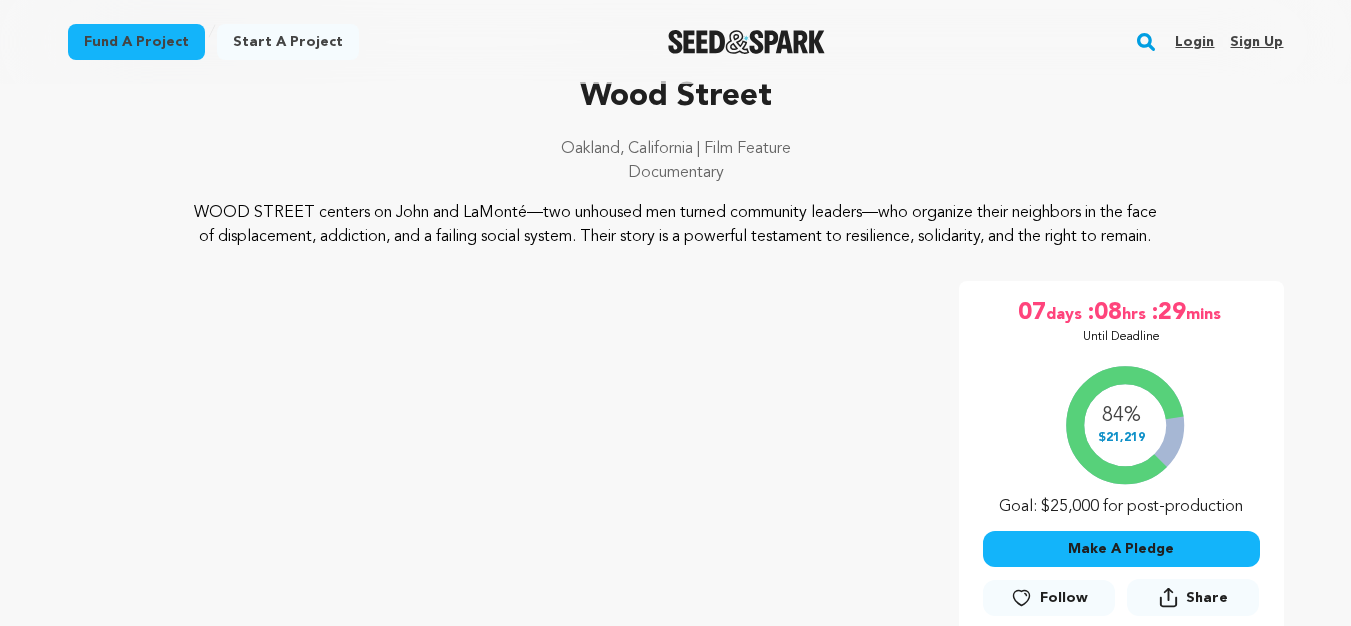 drag, startPoint x: 220, startPoint y: 253, endPoint x: 668, endPoint y: 203, distance: 450.78156 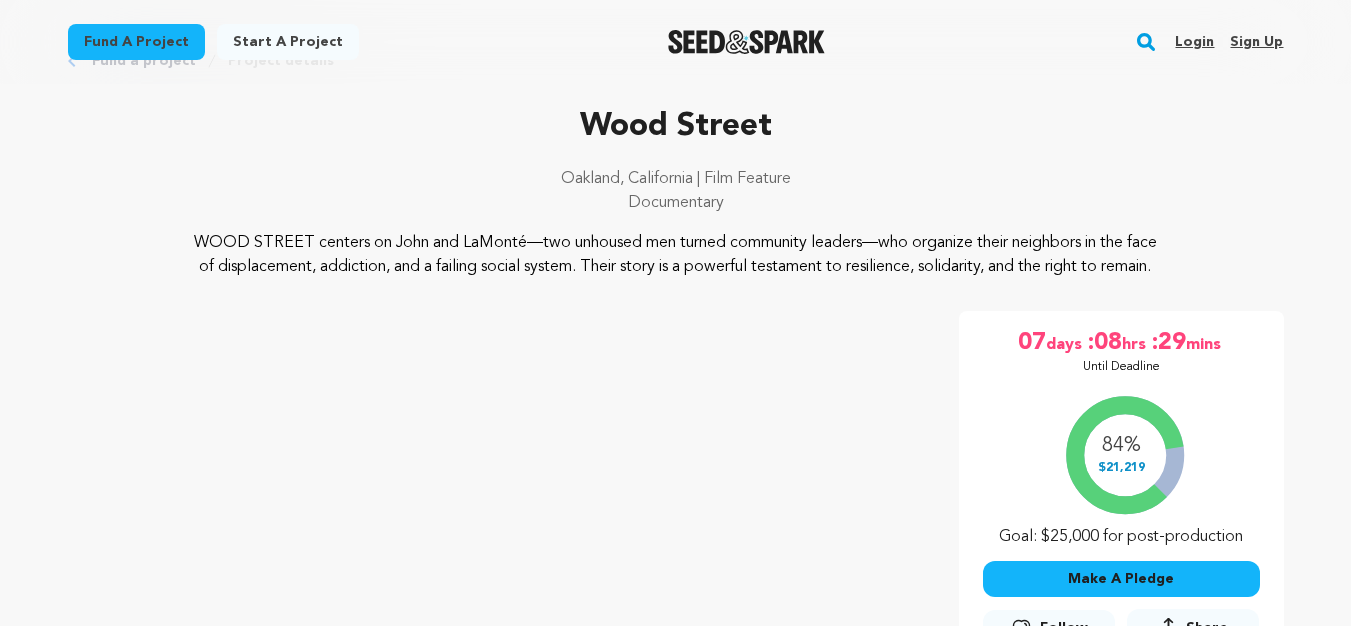 scroll, scrollTop: 1735, scrollLeft: 0, axis: vertical 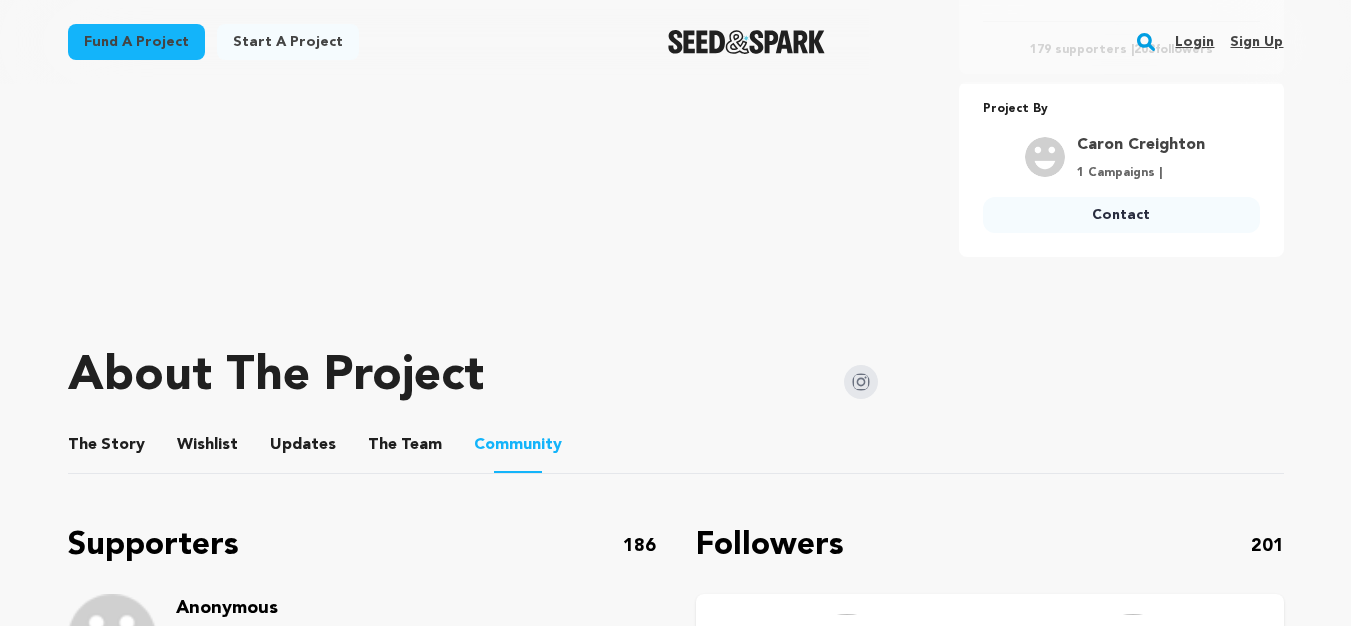 click on "16" at bounding box center [517, 1942] 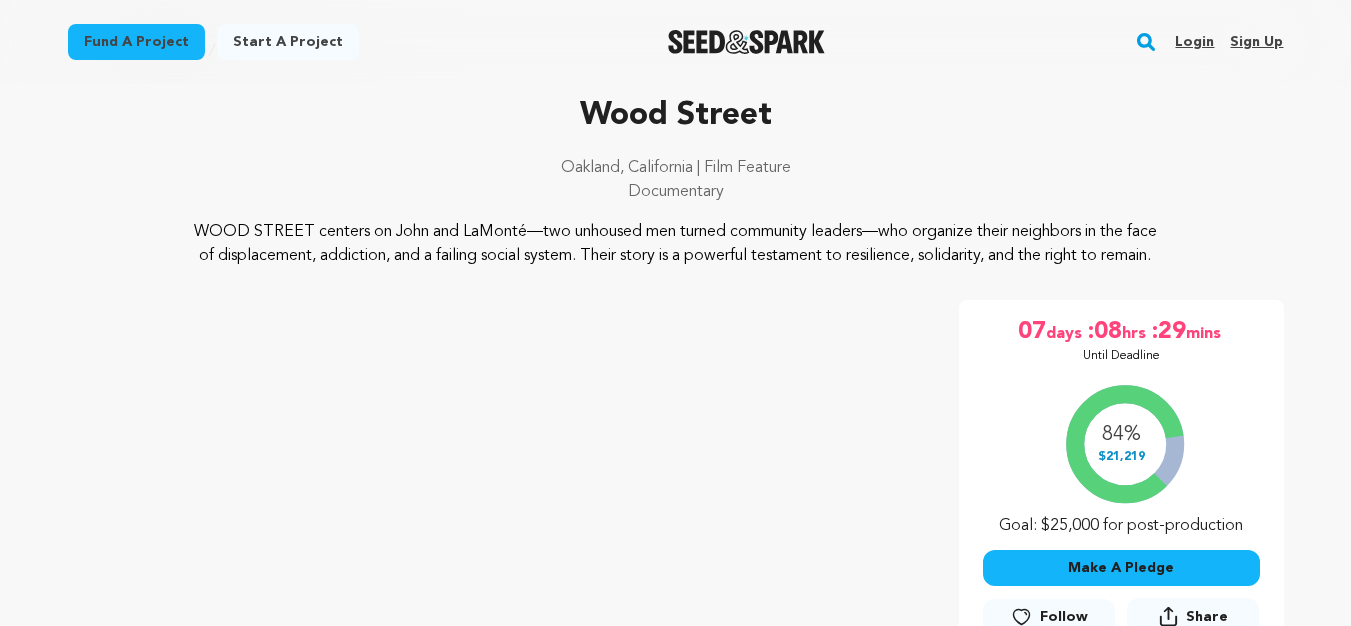 scroll, scrollTop: 1754, scrollLeft: 0, axis: vertical 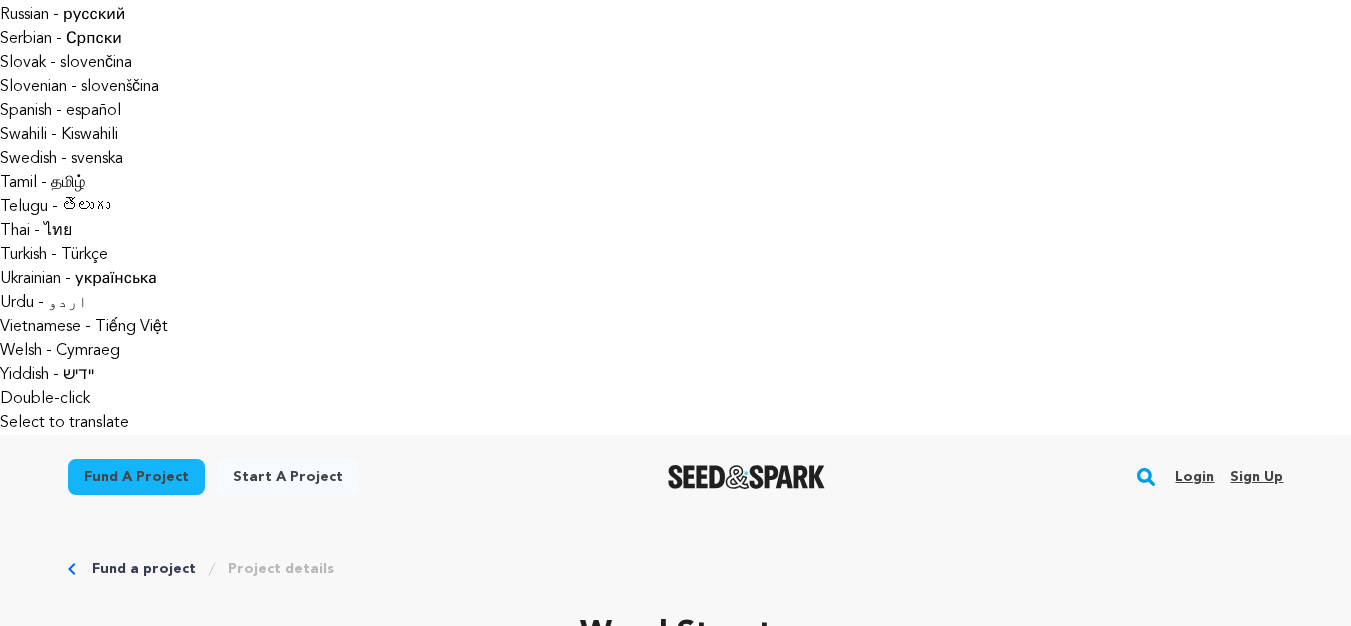 drag, startPoint x: 251, startPoint y: 196, endPoint x: 224, endPoint y: 248, distance: 58.59181 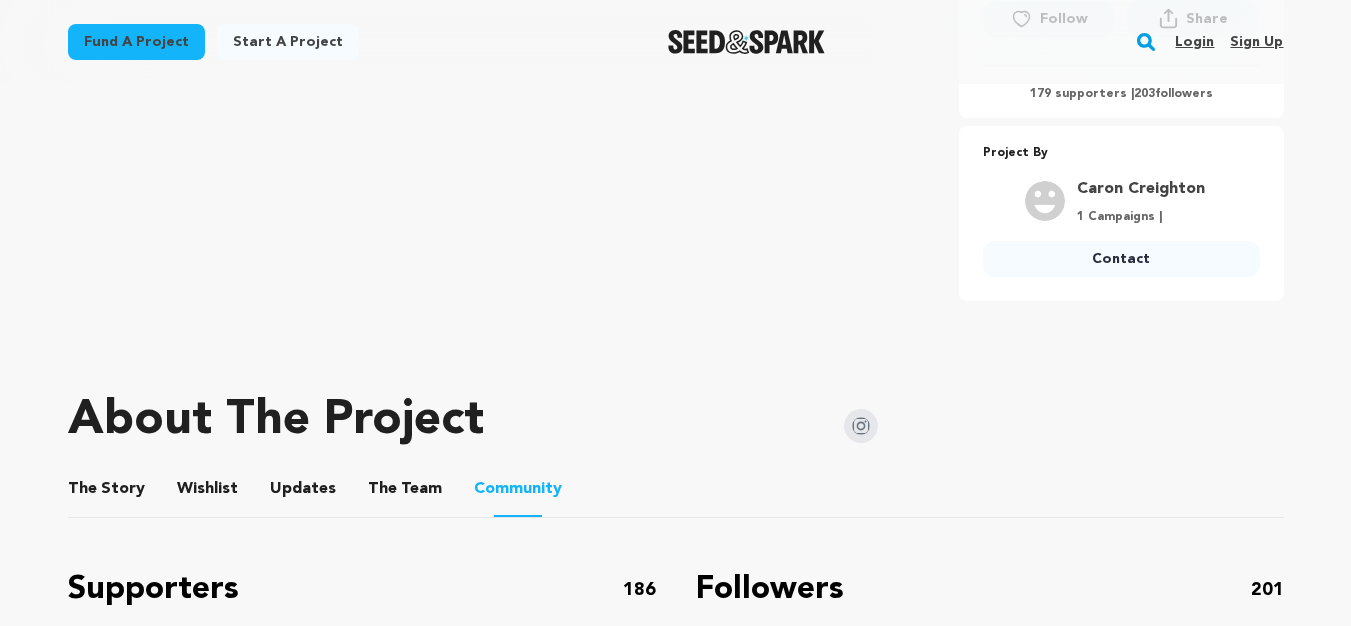 scroll, scrollTop: 2358, scrollLeft: 0, axis: vertical 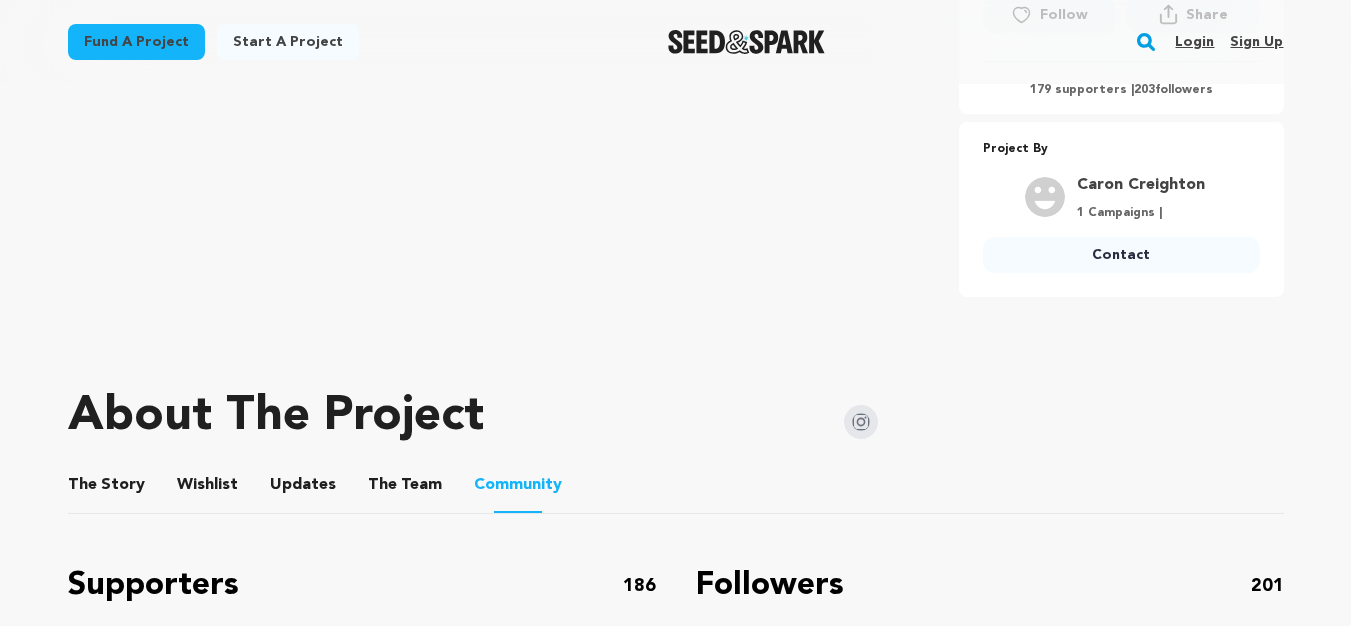 click on "17" at bounding box center (480, 1982) 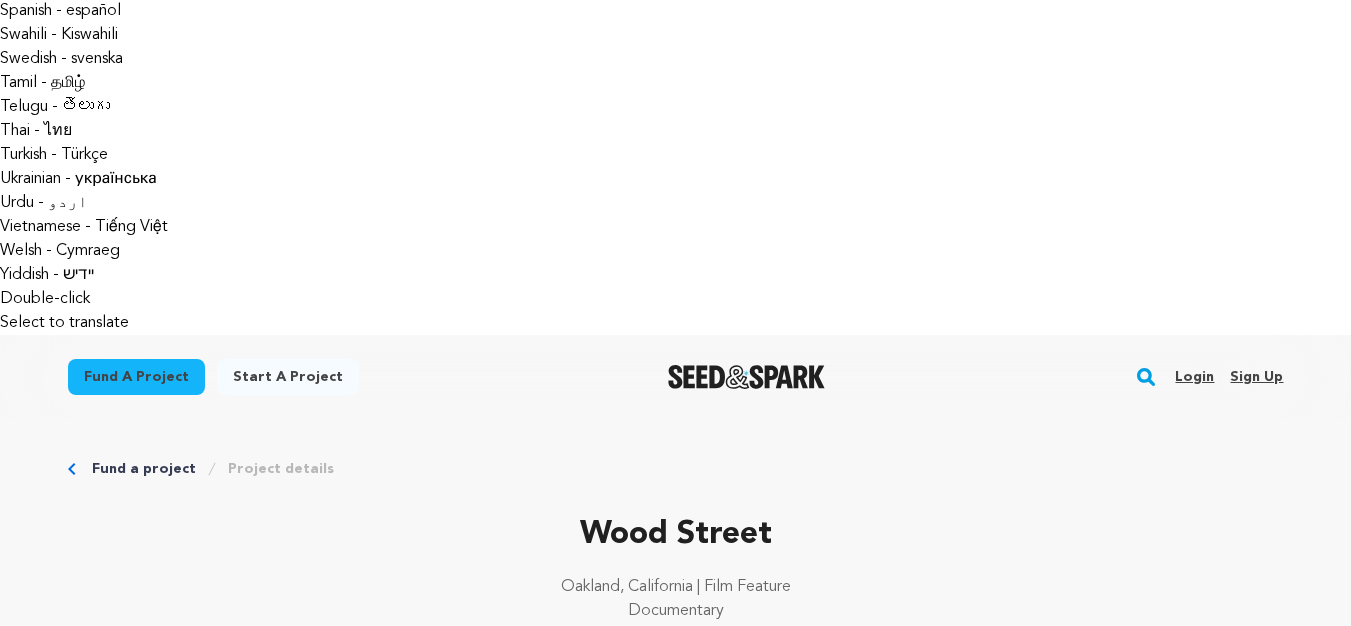 scroll, scrollTop: 1336, scrollLeft: 0, axis: vertical 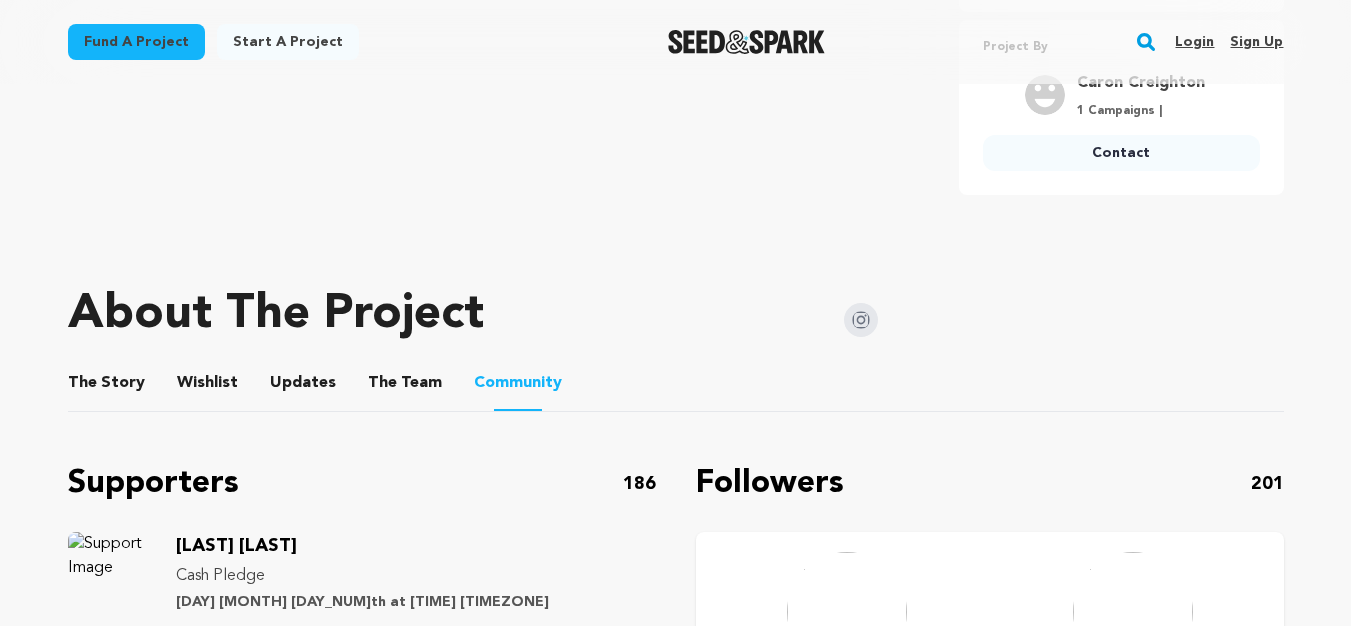 click on "18" at bounding box center (544, 1880) 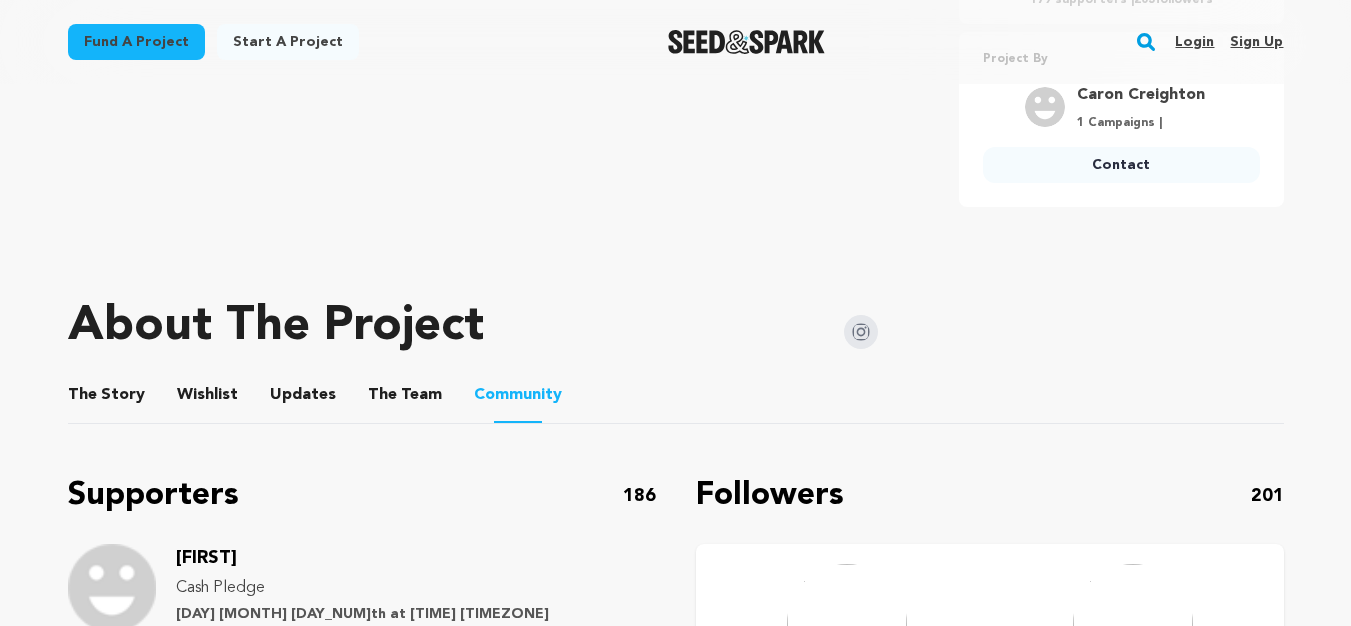 scroll, scrollTop: 2449, scrollLeft: 0, axis: vertical 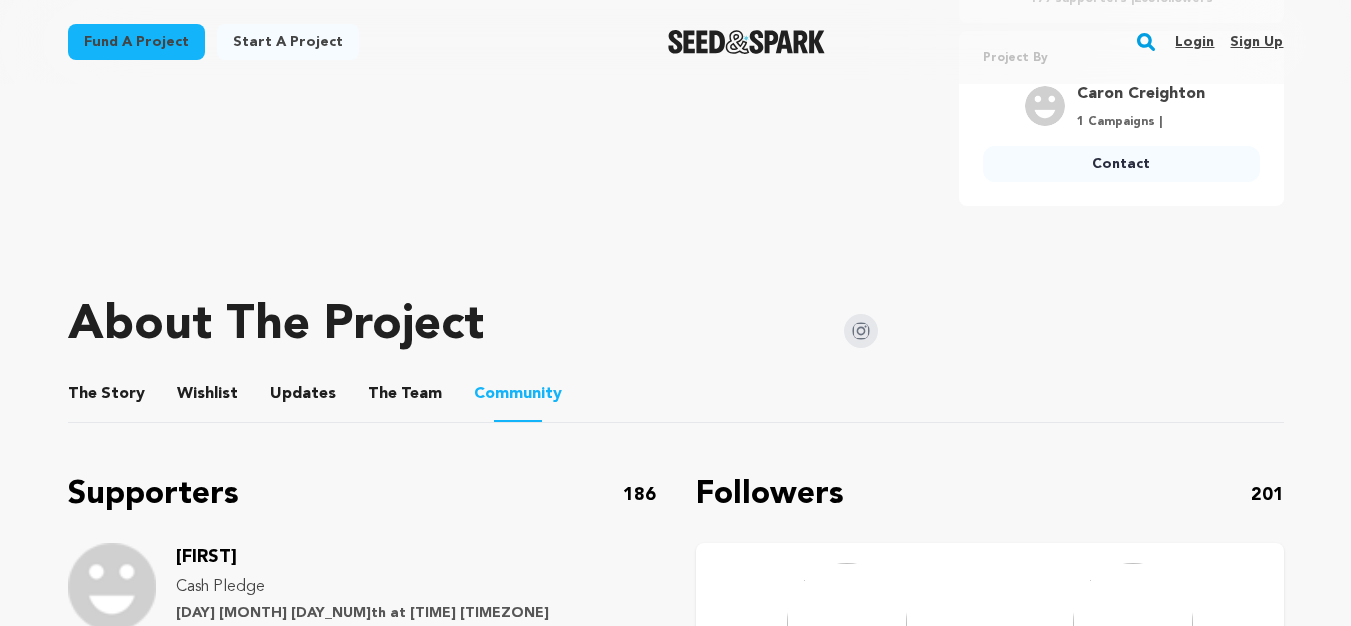 click on "19" at bounding box center (608, 1891) 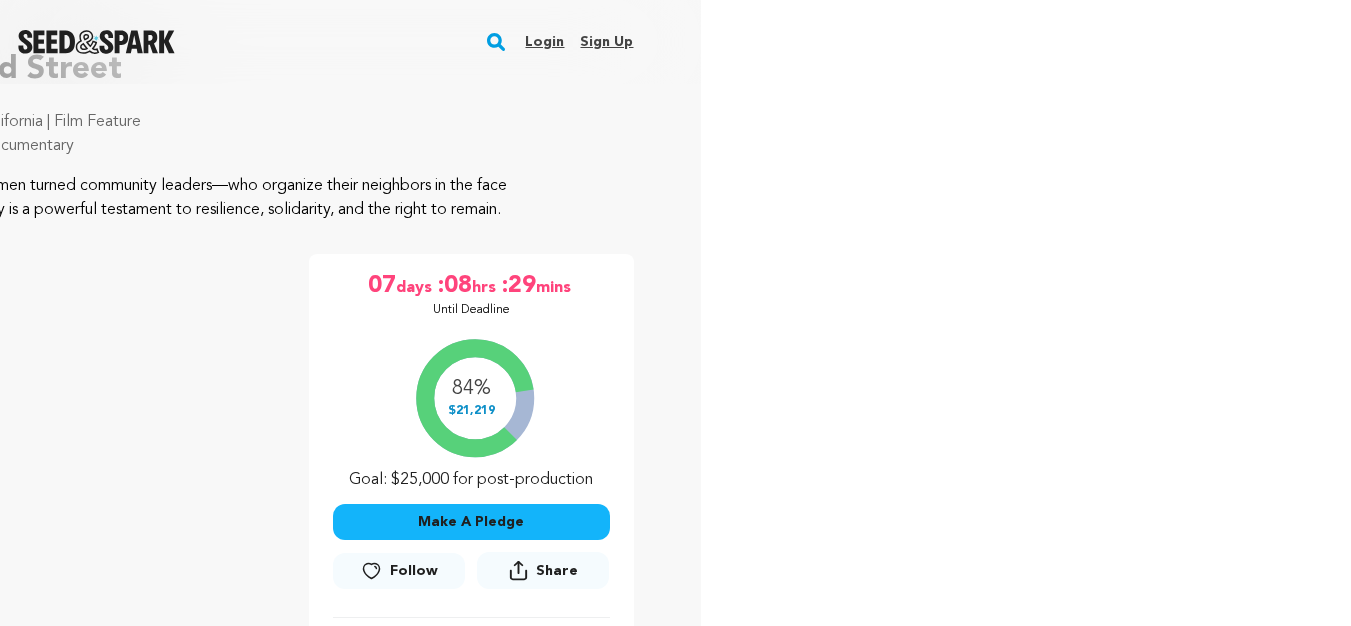 scroll, scrollTop: 1802, scrollLeft: 670, axis: both 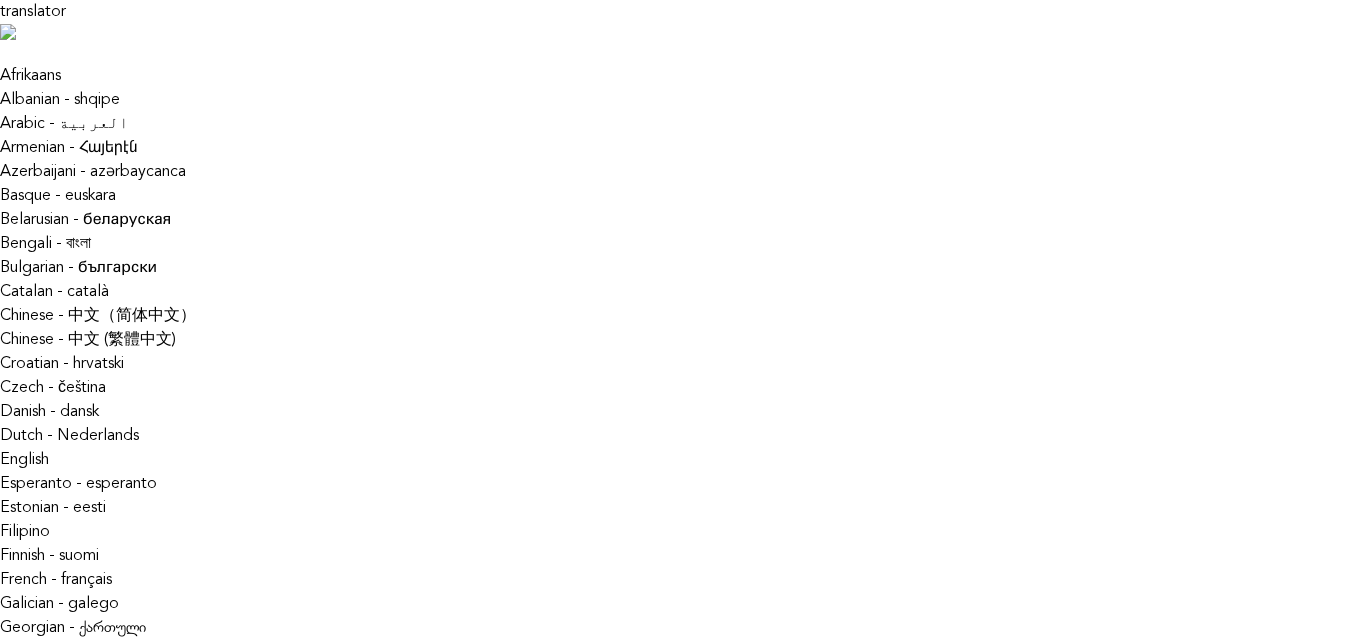 click on "Fund a project
Start a project
Search
Login
Sign up
Start a project" at bounding box center [675, 2202] 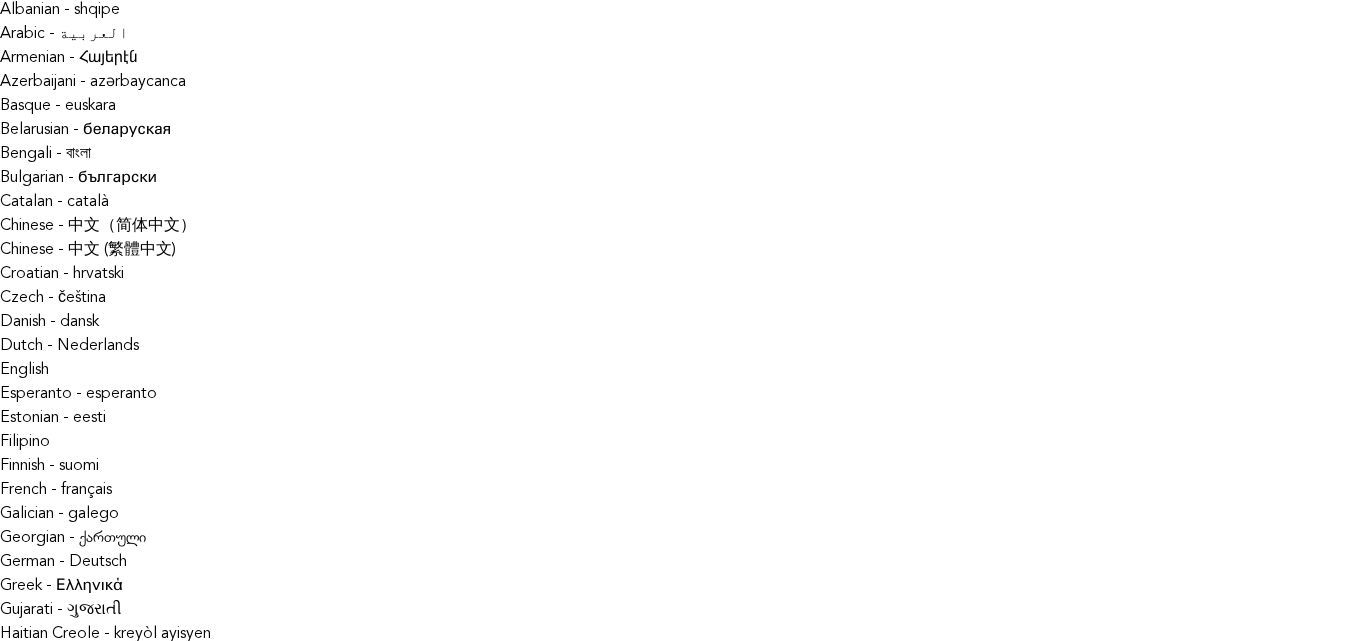 click at bounding box center [676, 2086] 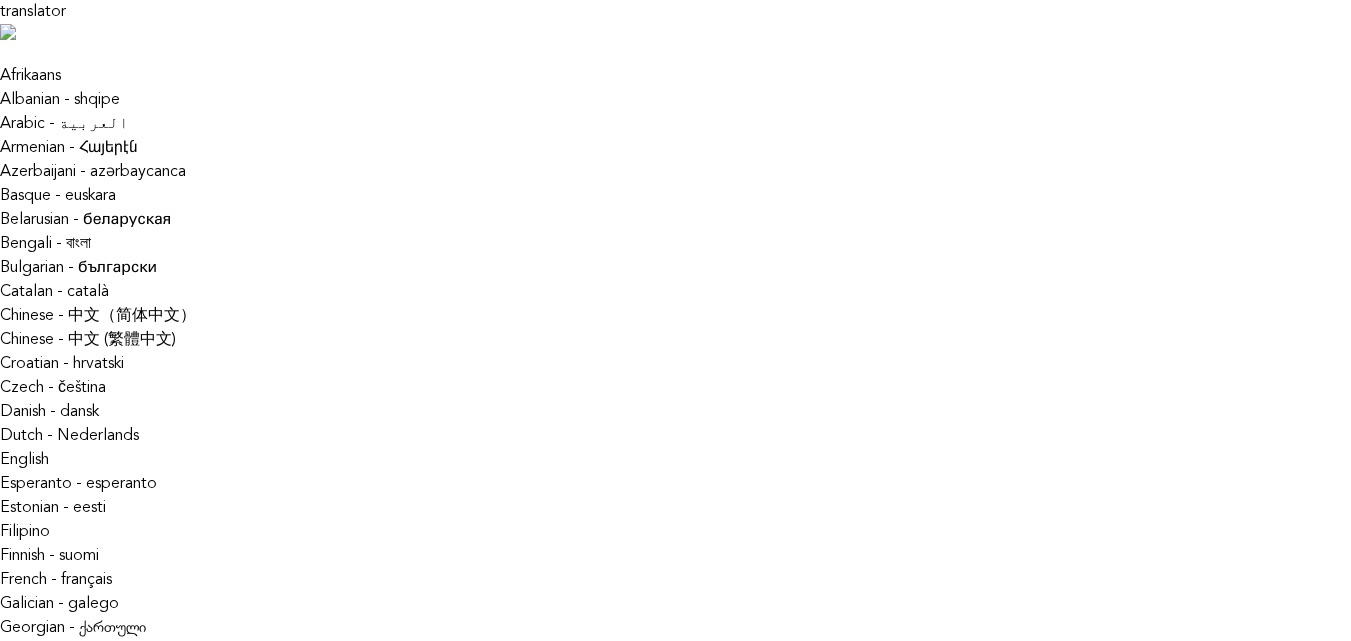 scroll, scrollTop: 0, scrollLeft: 0, axis: both 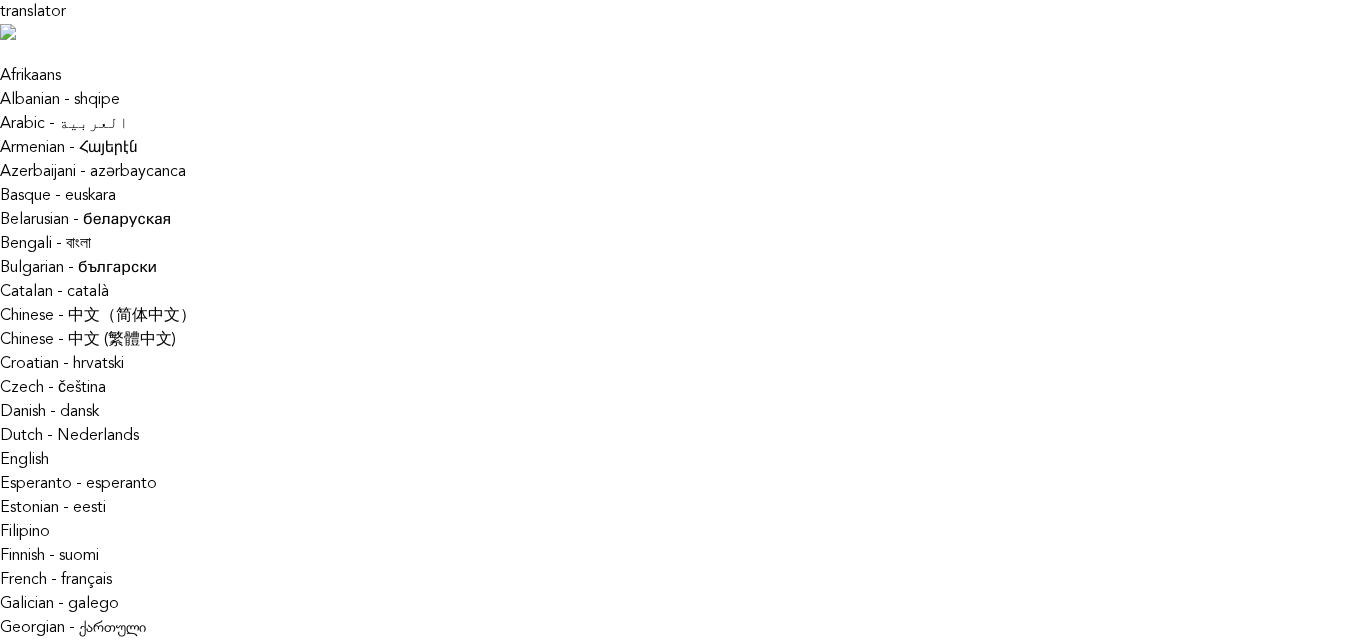 type on "[USERNAME]@[DOMAIN].com" 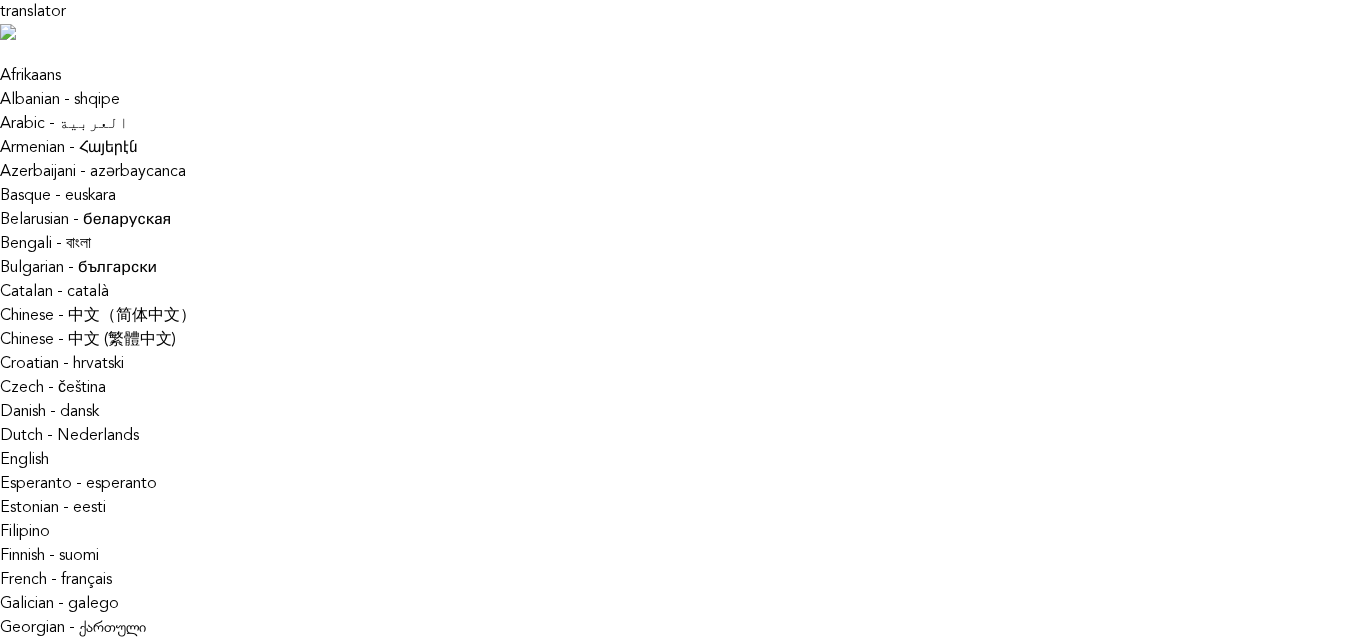 scroll, scrollTop: 0, scrollLeft: 0, axis: both 